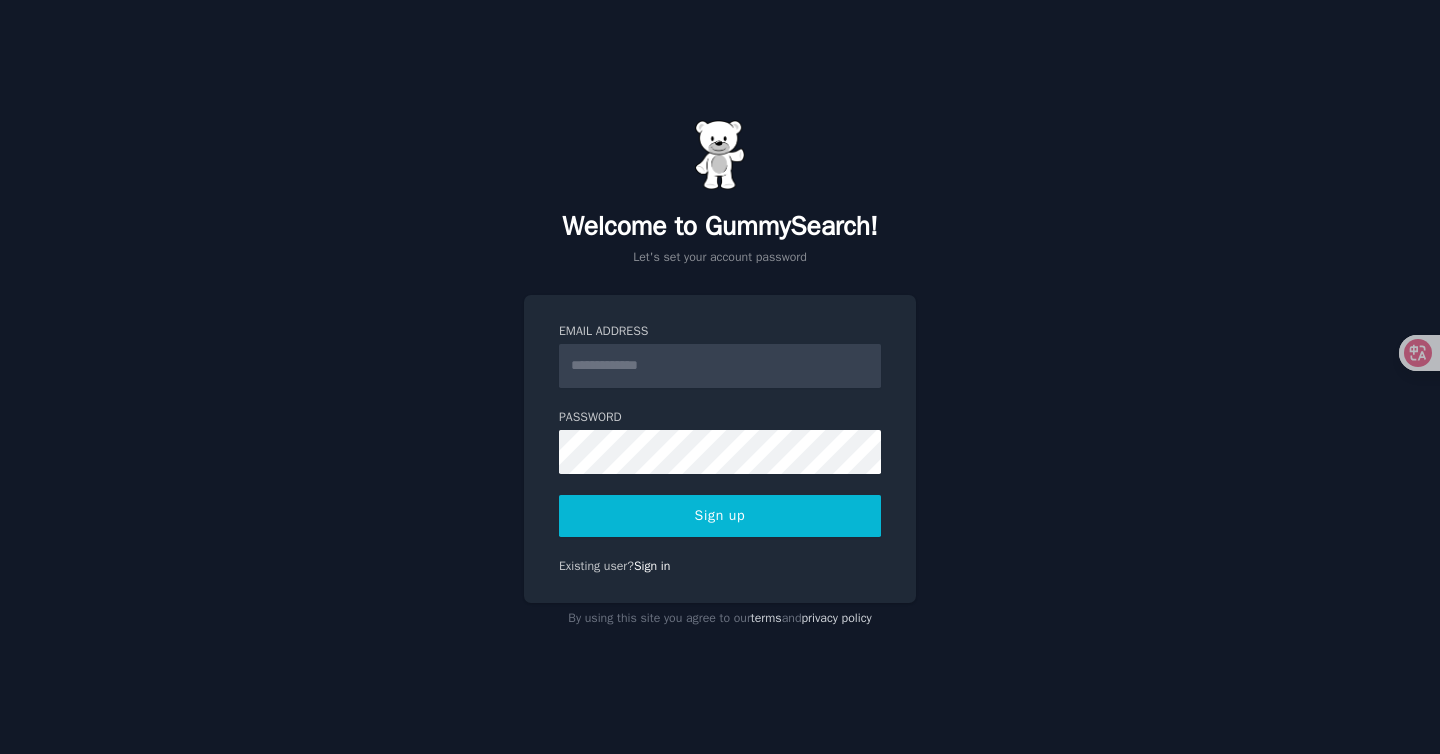 scroll, scrollTop: 0, scrollLeft: 0, axis: both 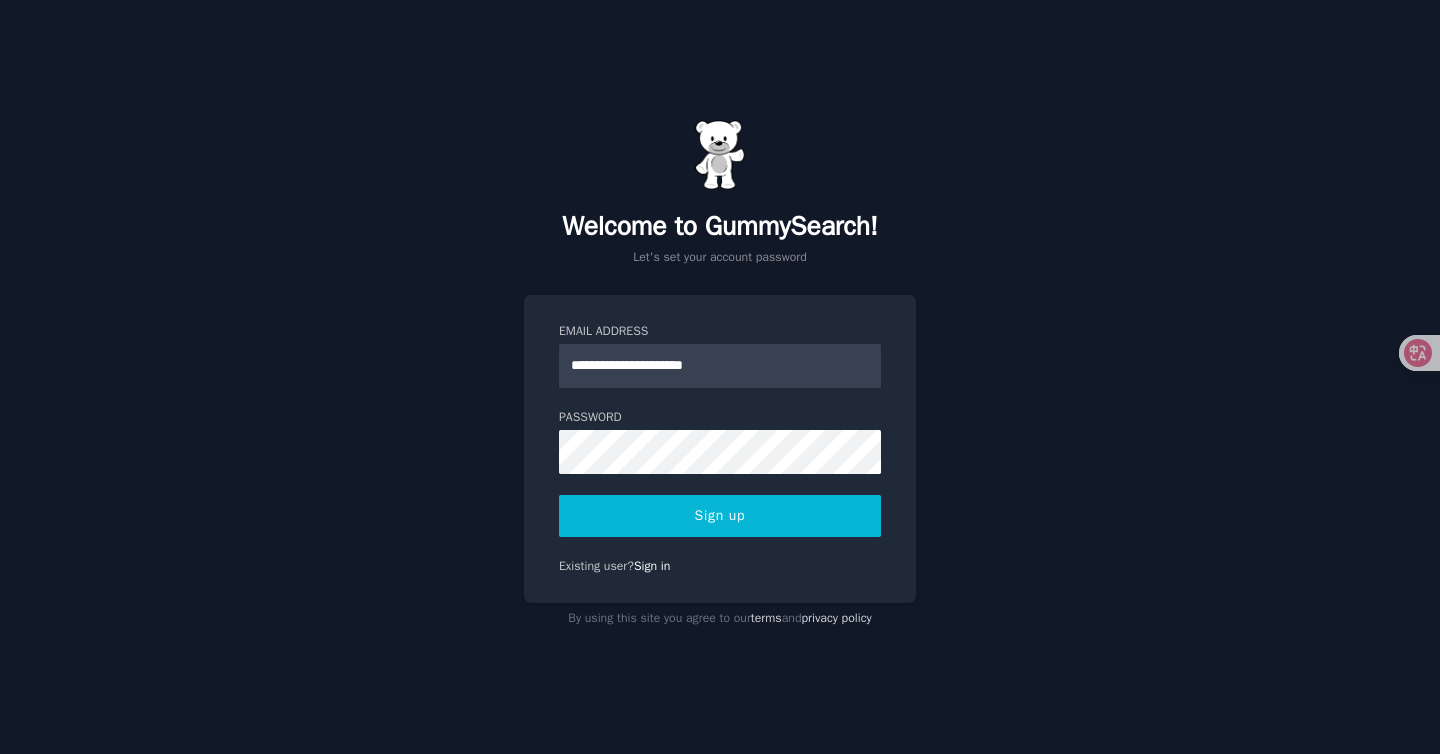 click on "**********" at bounding box center (720, 449) 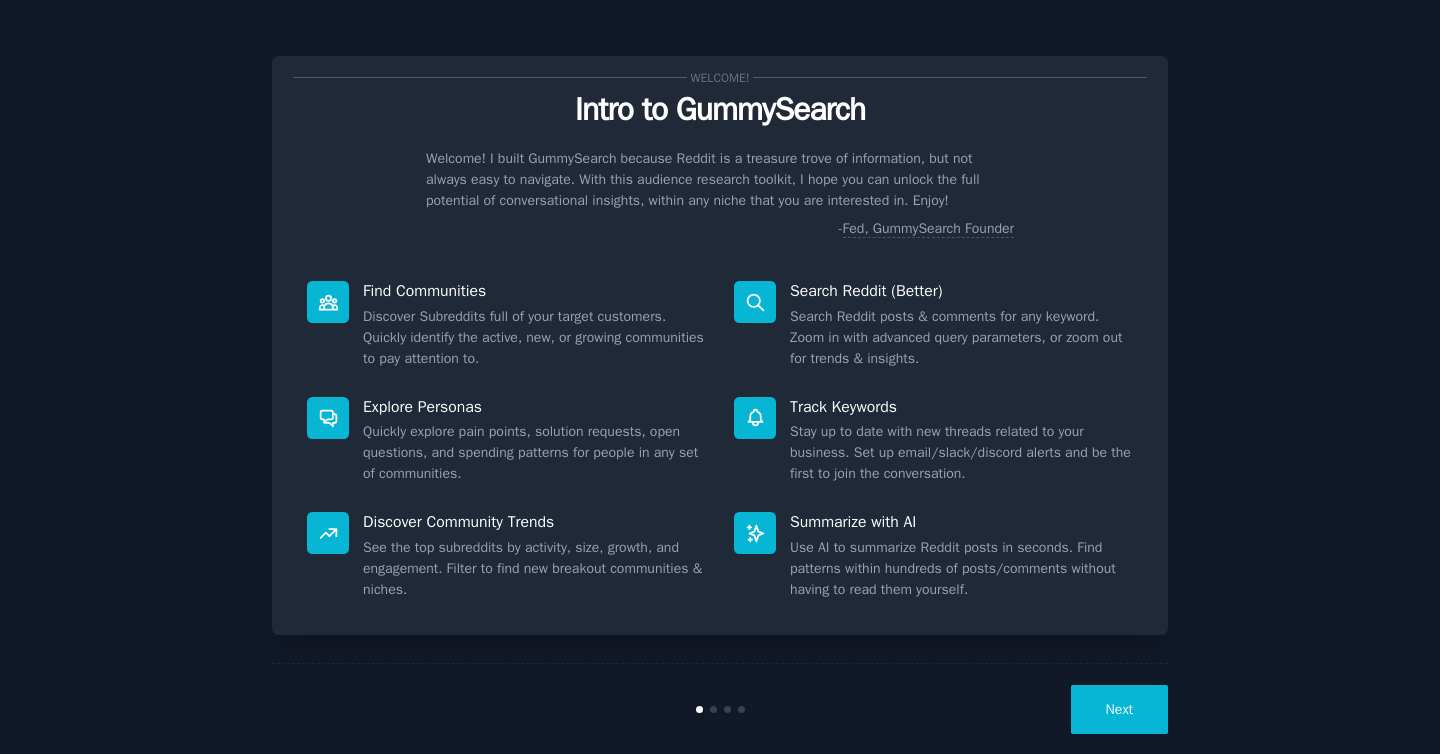 scroll, scrollTop: 0, scrollLeft: 0, axis: both 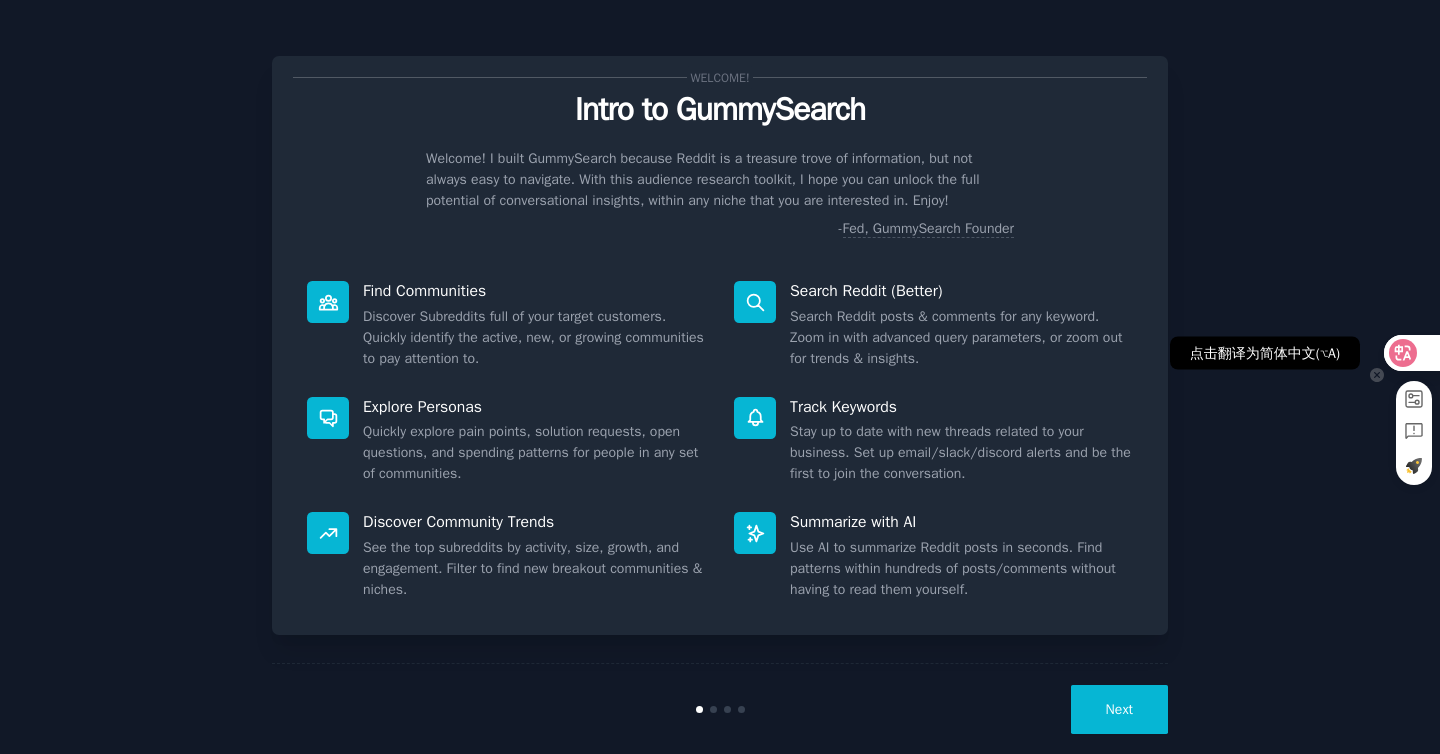 click 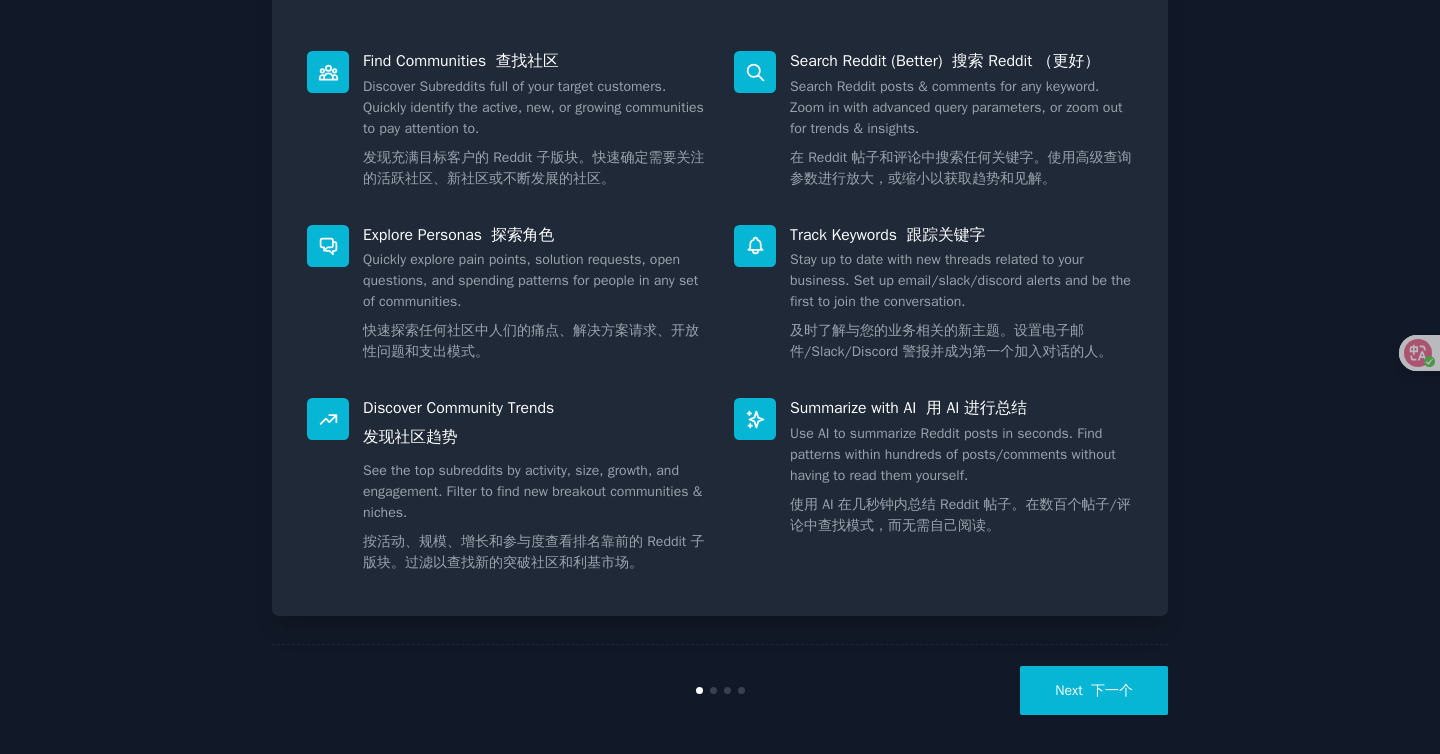 scroll, scrollTop: 334, scrollLeft: 0, axis: vertical 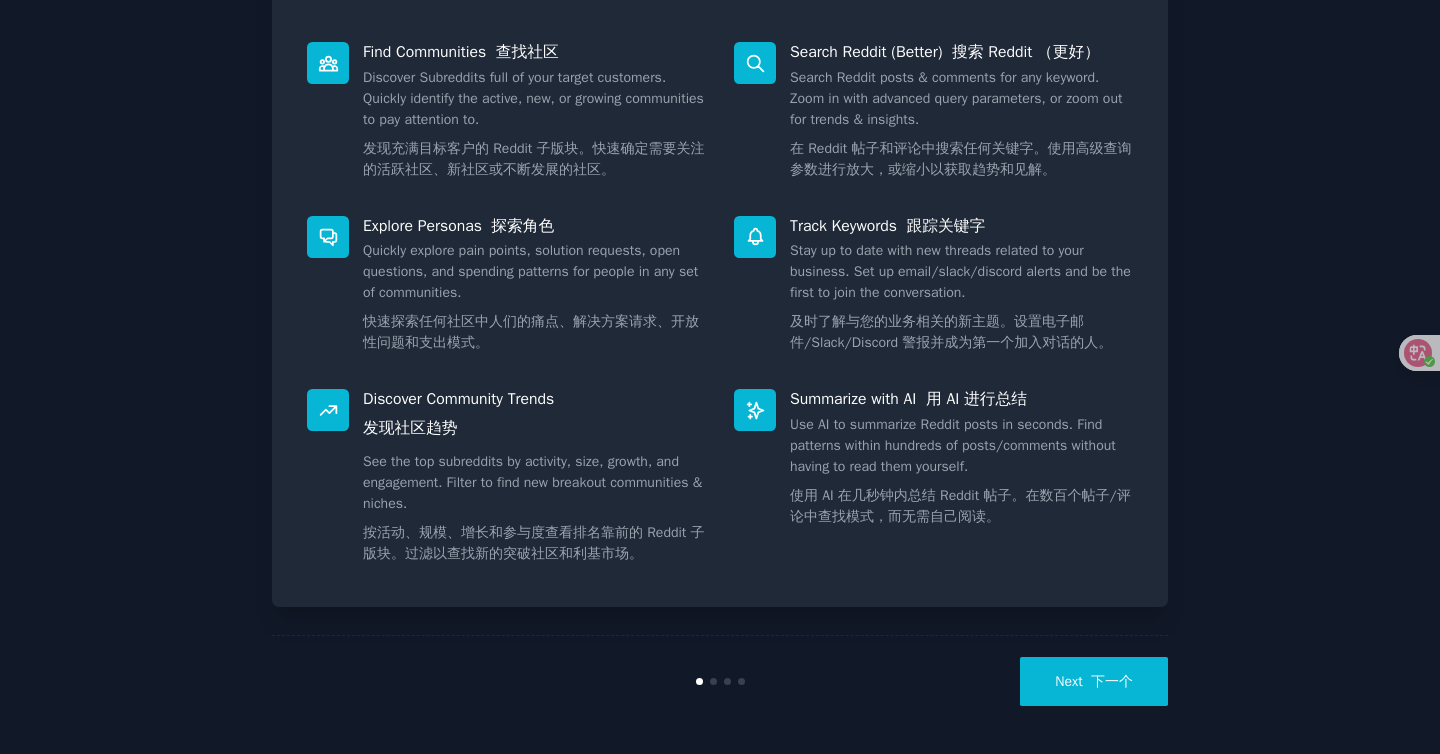 click on "Next    下一个" at bounding box center [1094, 681] 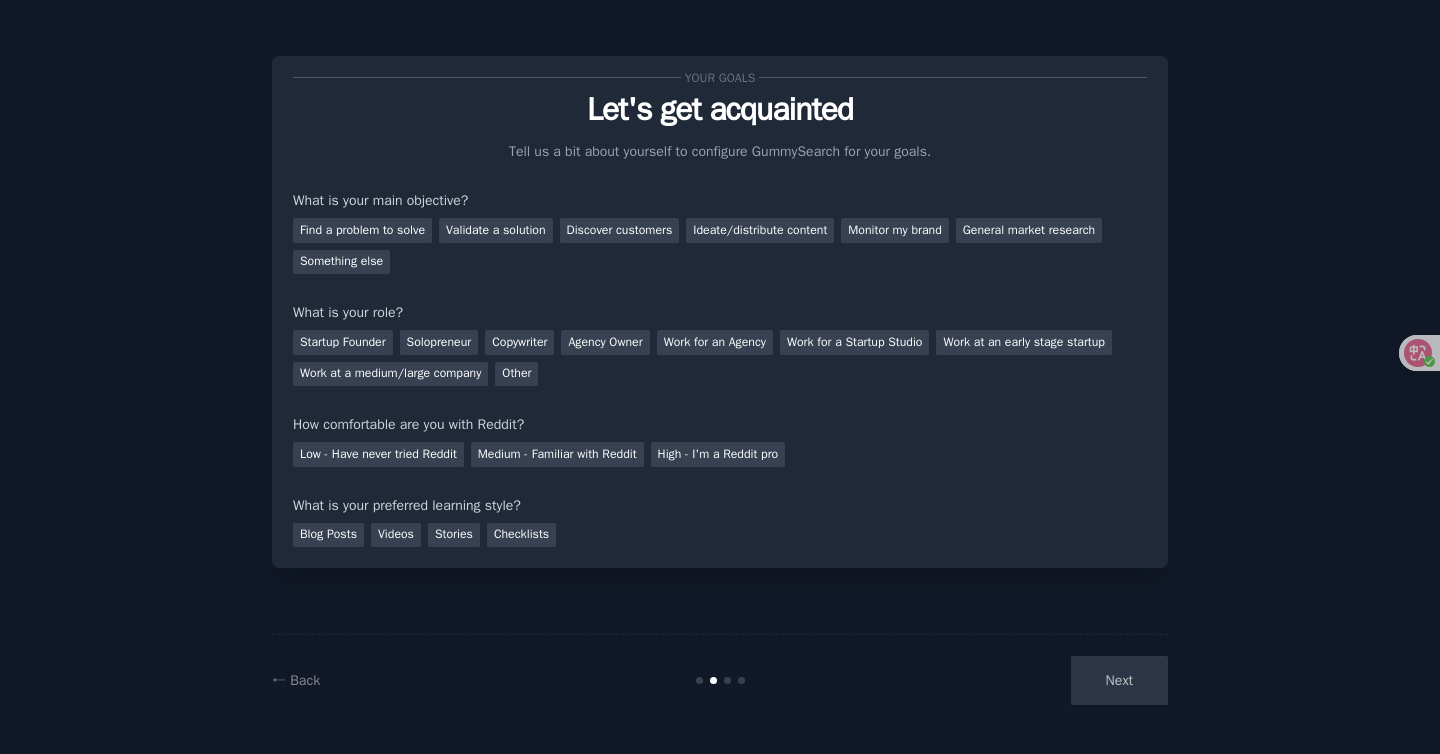 scroll, scrollTop: 0, scrollLeft: 0, axis: both 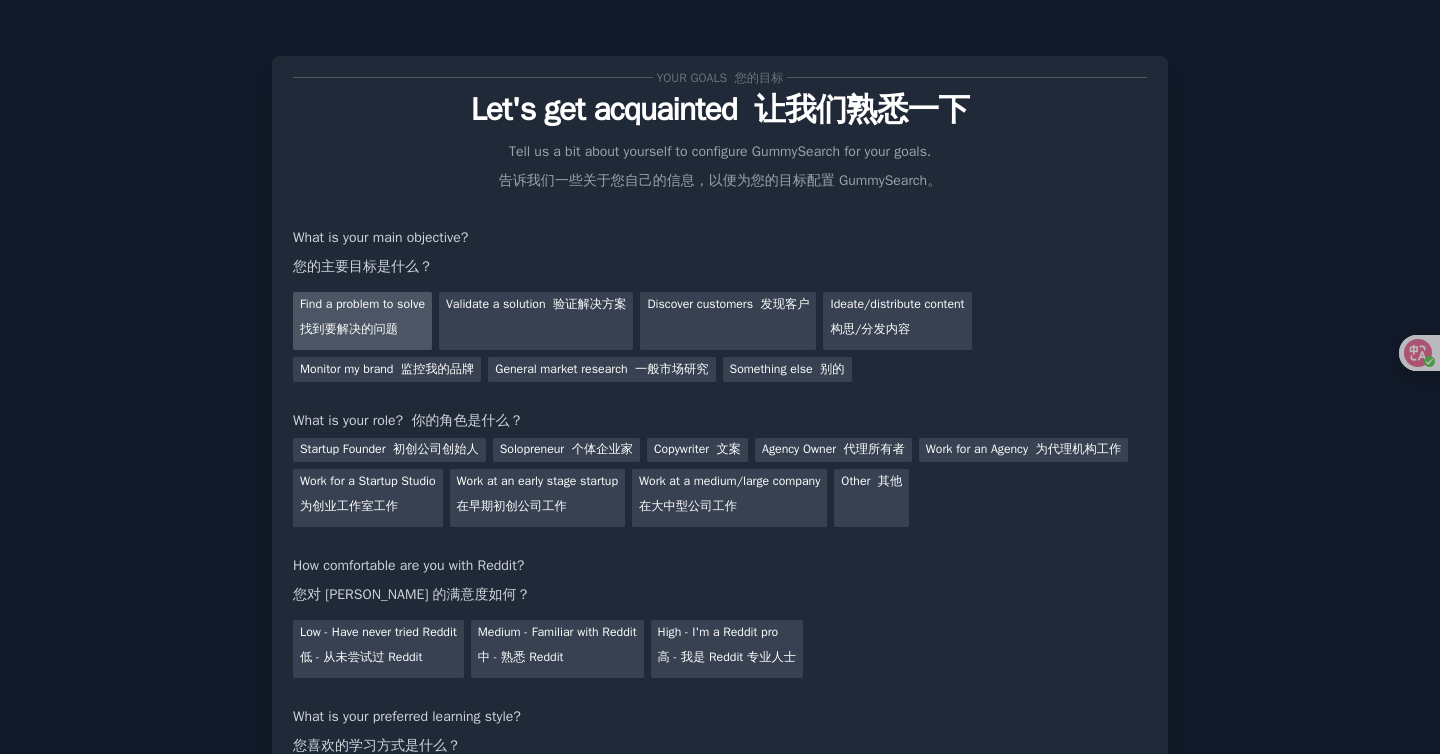 click on "找到要解决的问题" at bounding box center [349, 329] 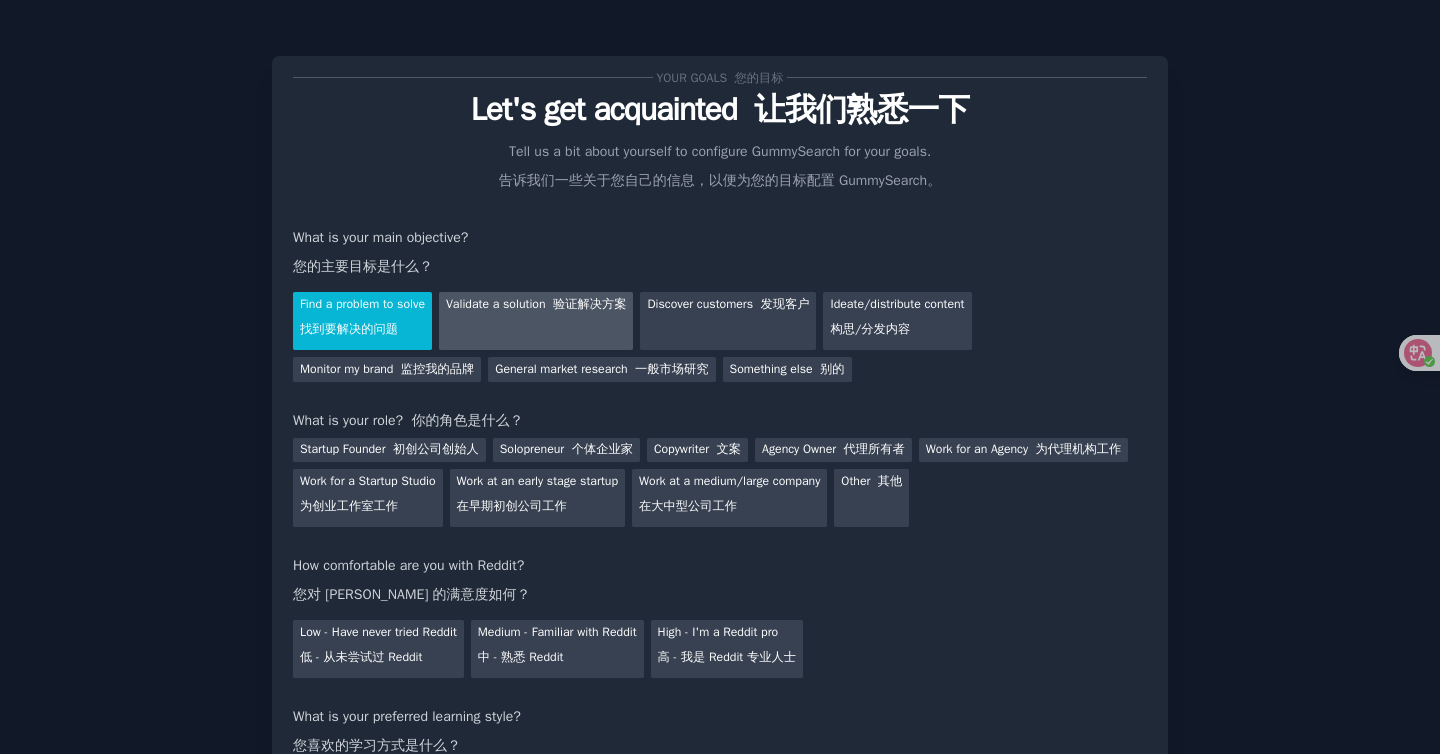 click on "Validate a solution    验证解决方案" at bounding box center [536, 321] 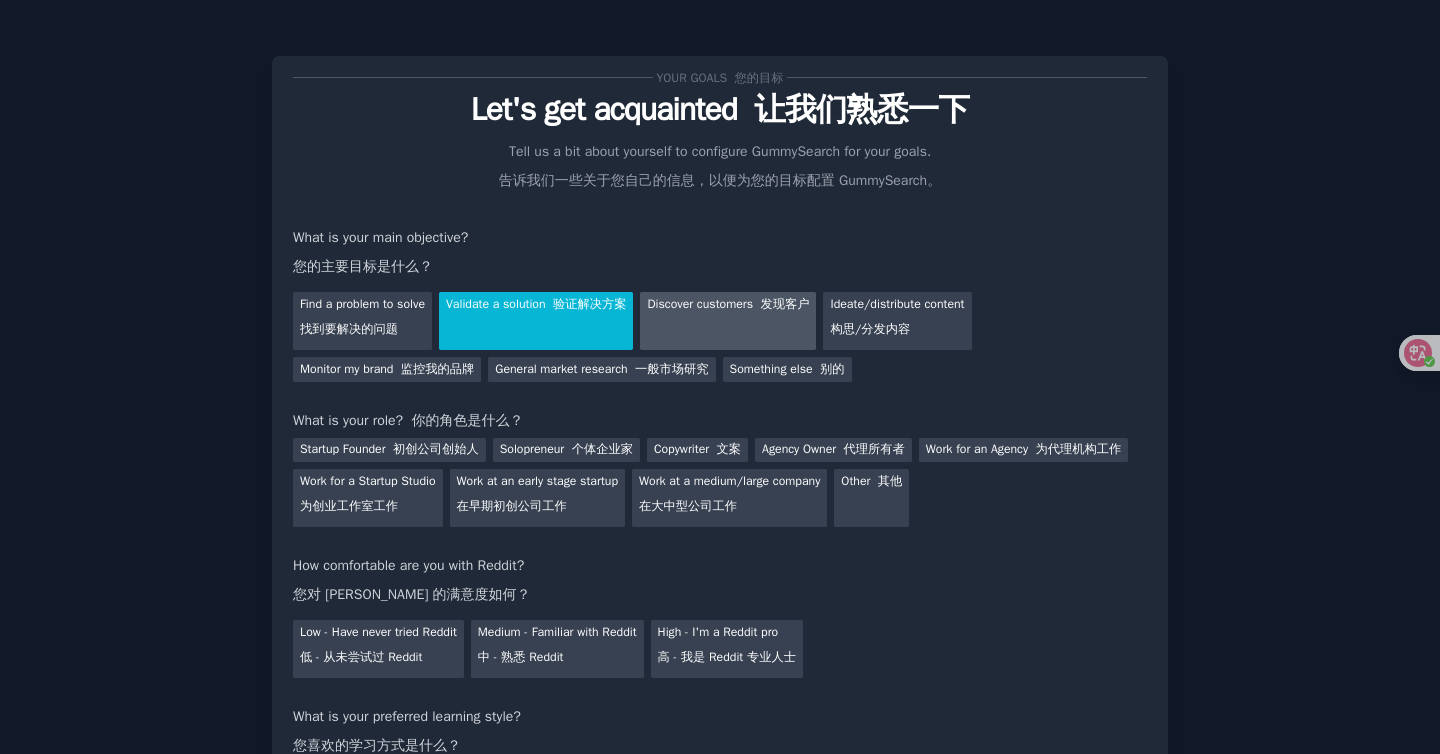 click on "Discover customers    发现客户" at bounding box center [728, 321] 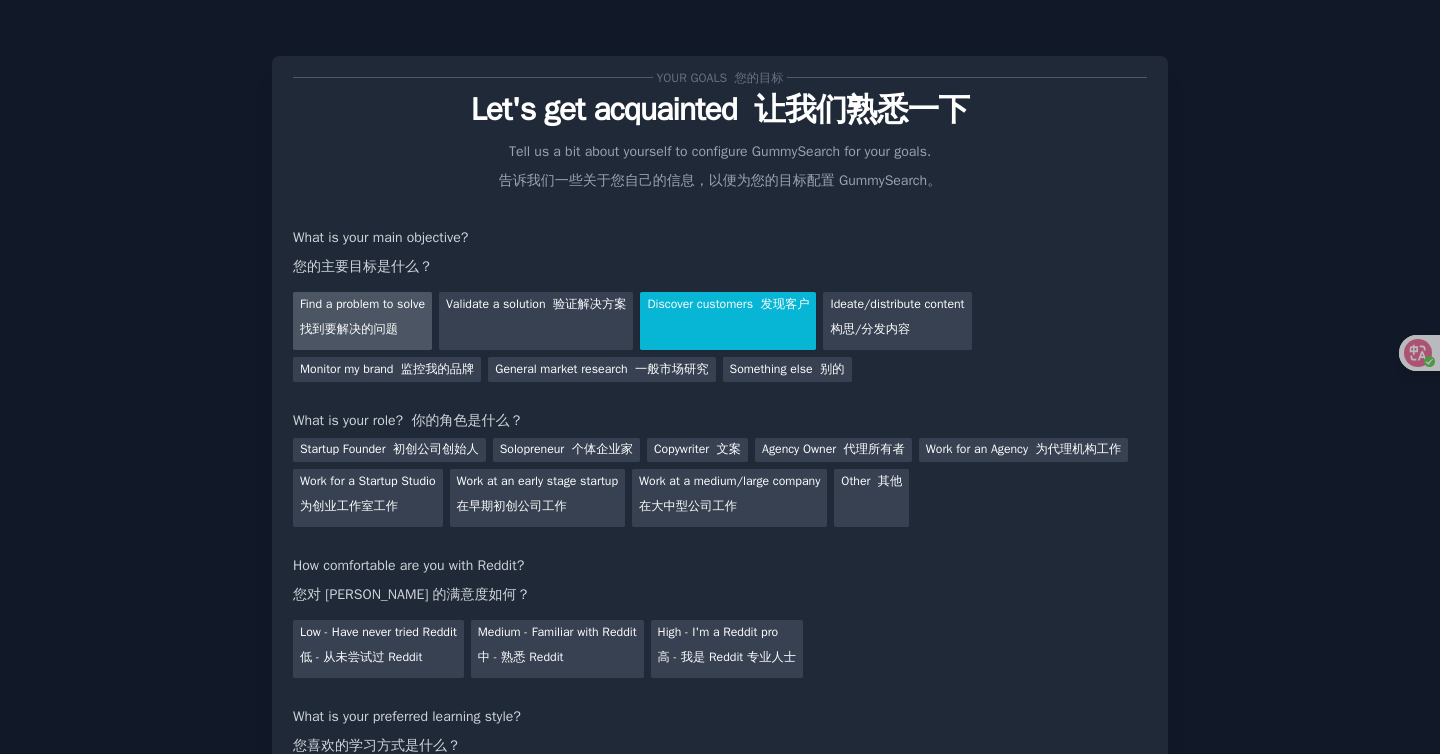 click on "Find a problem to solve 找到要解决的问题" at bounding box center (362, 321) 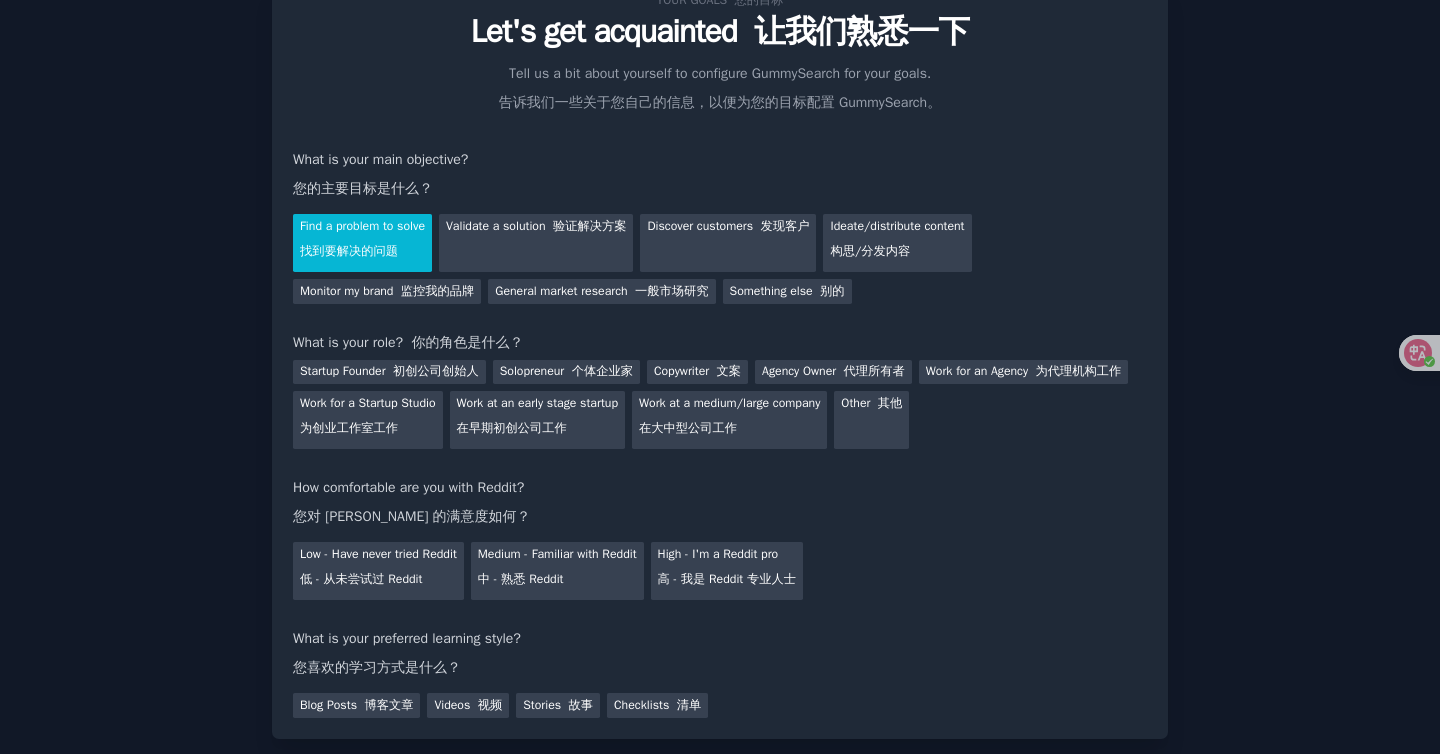 scroll, scrollTop: 79, scrollLeft: 0, axis: vertical 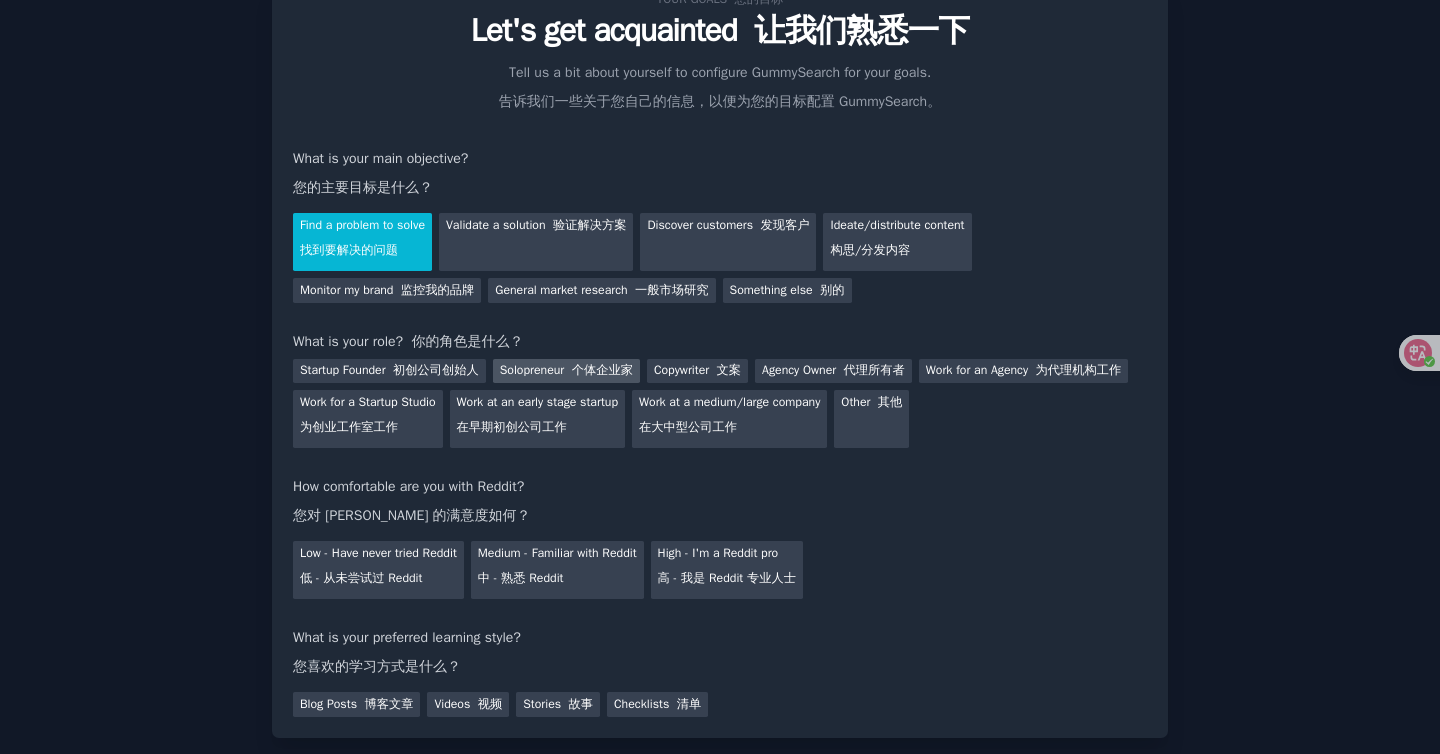 click on "Solopreneur    个体企业家" at bounding box center (566, 371) 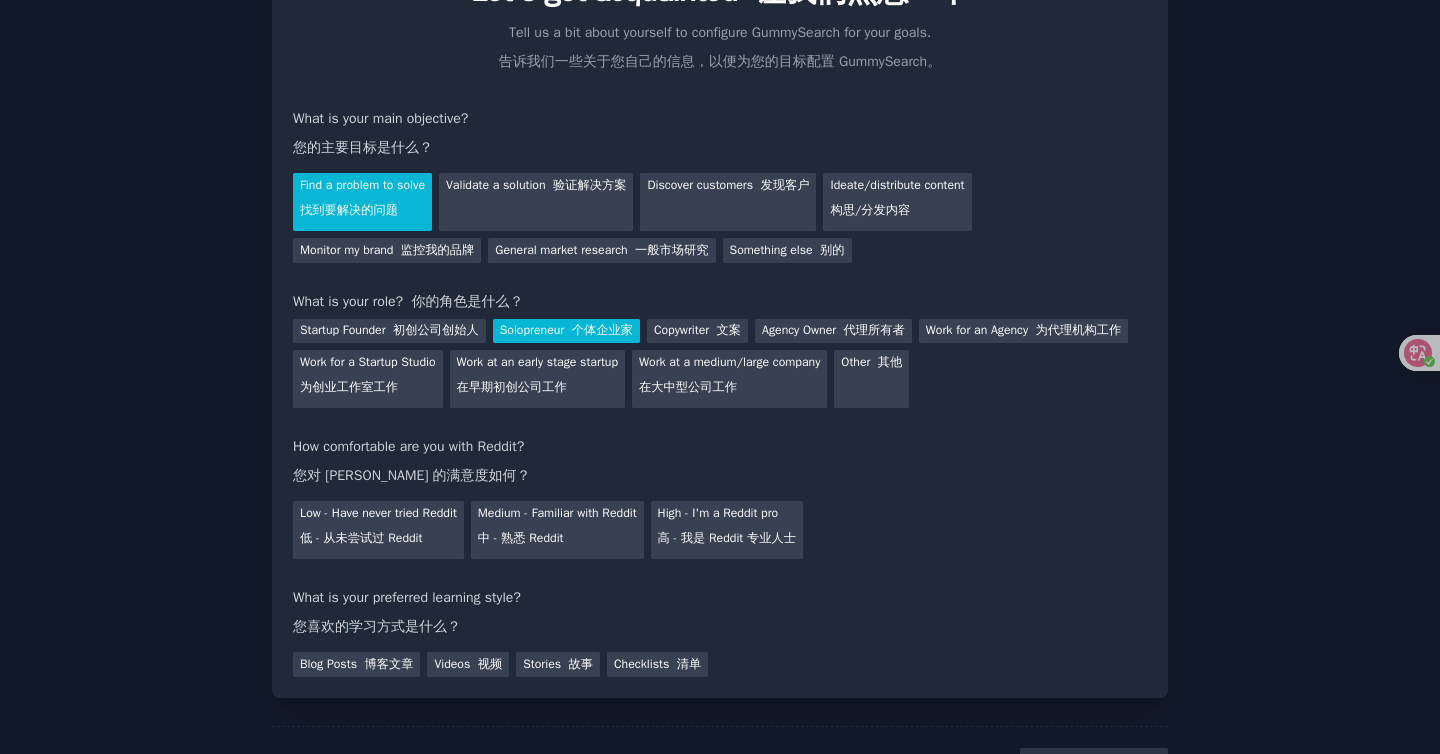 scroll, scrollTop: 123, scrollLeft: 0, axis: vertical 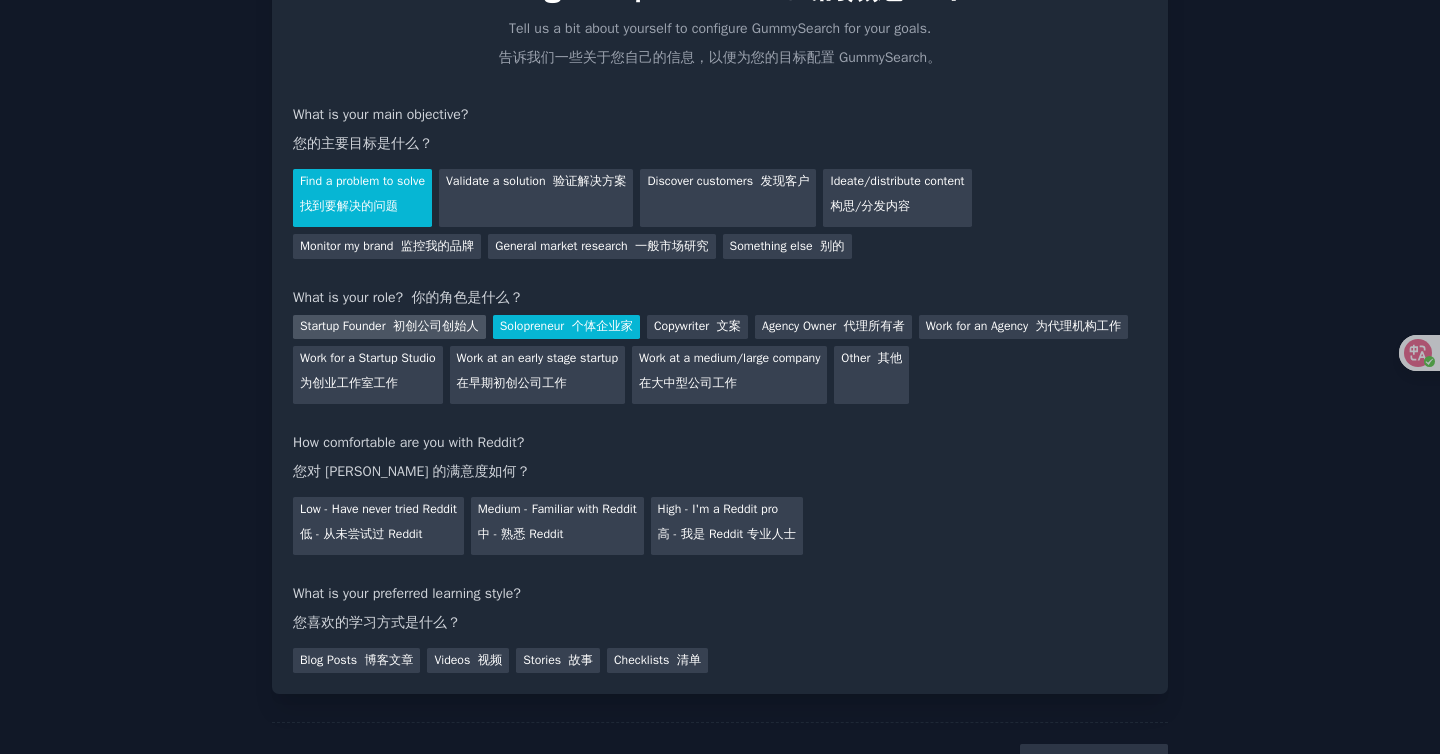 click on "初创公司创始人" at bounding box center [436, 326] 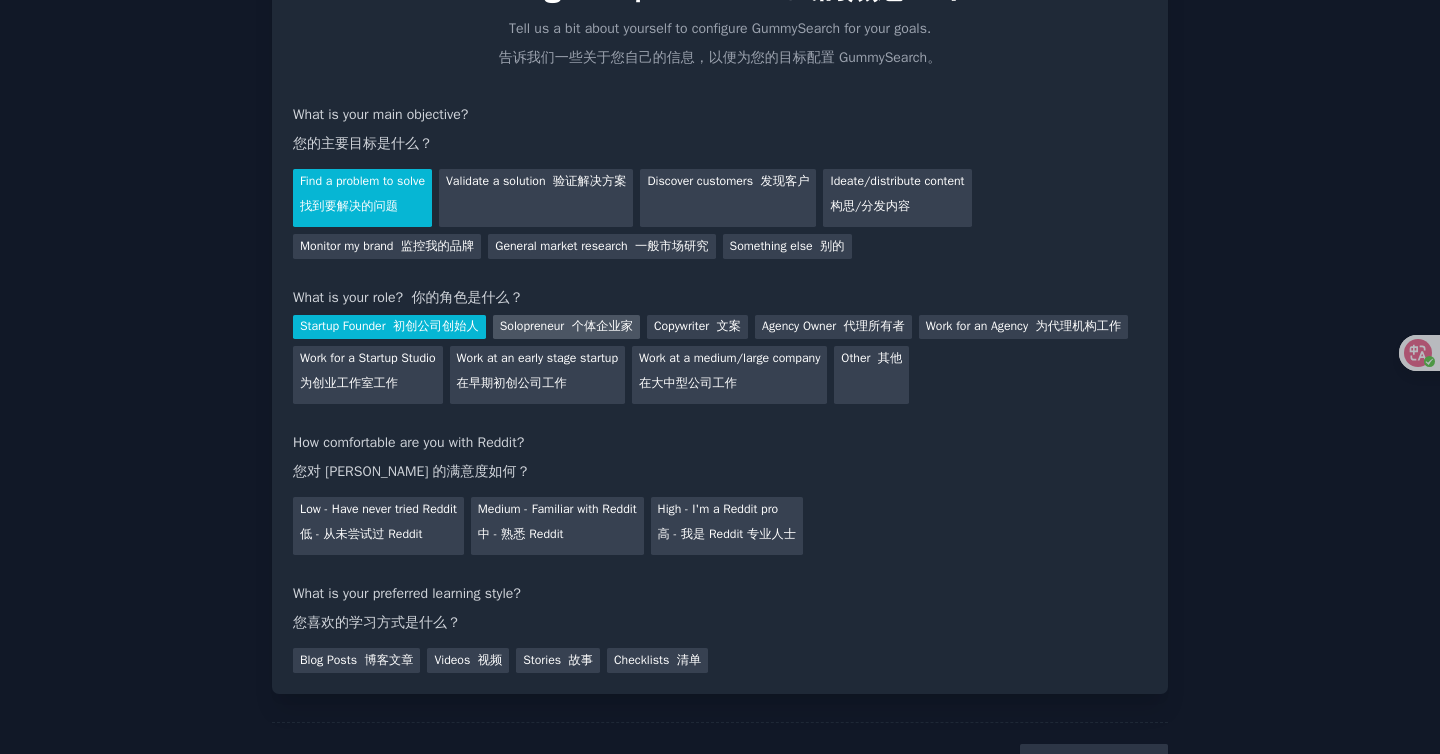 click on "Solopreneur    个体企业家" at bounding box center (566, 327) 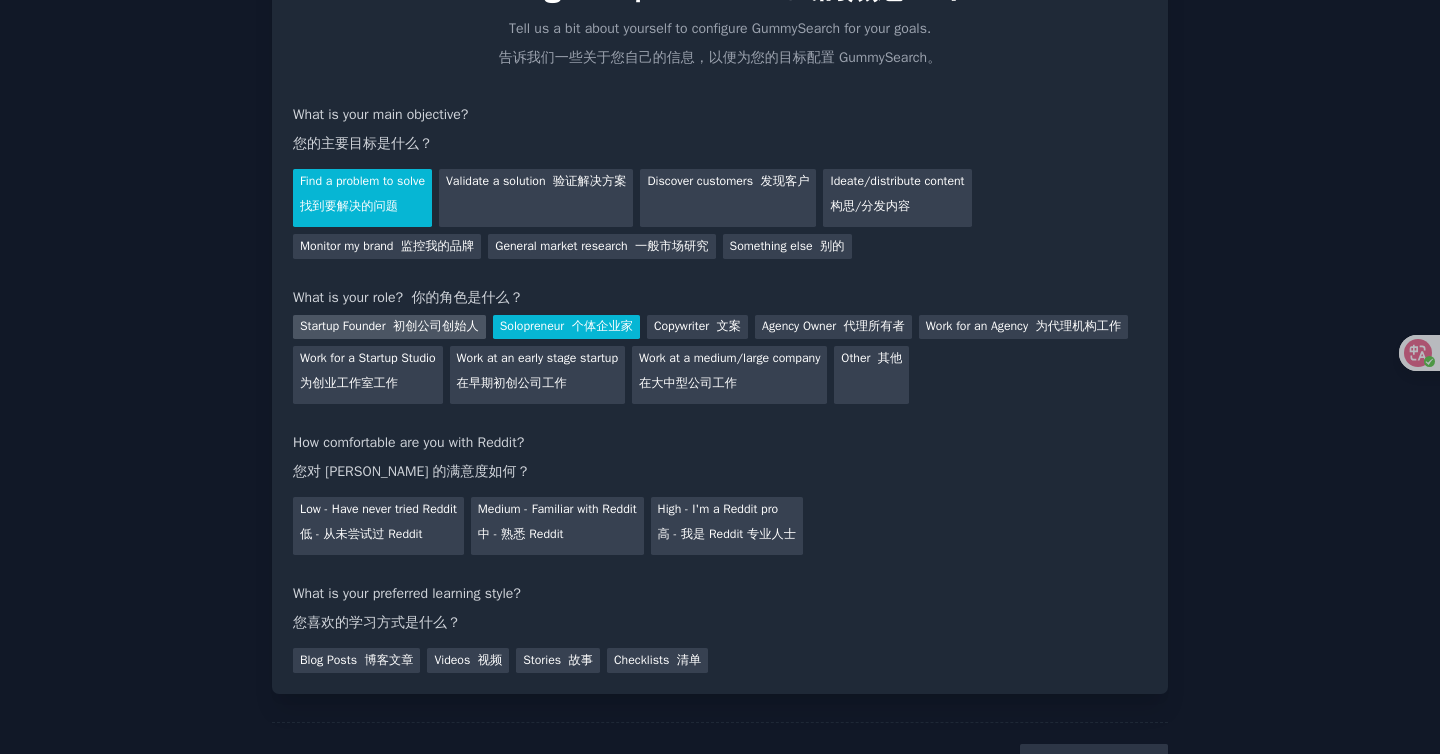 click on "初创公司创始人" at bounding box center (436, 326) 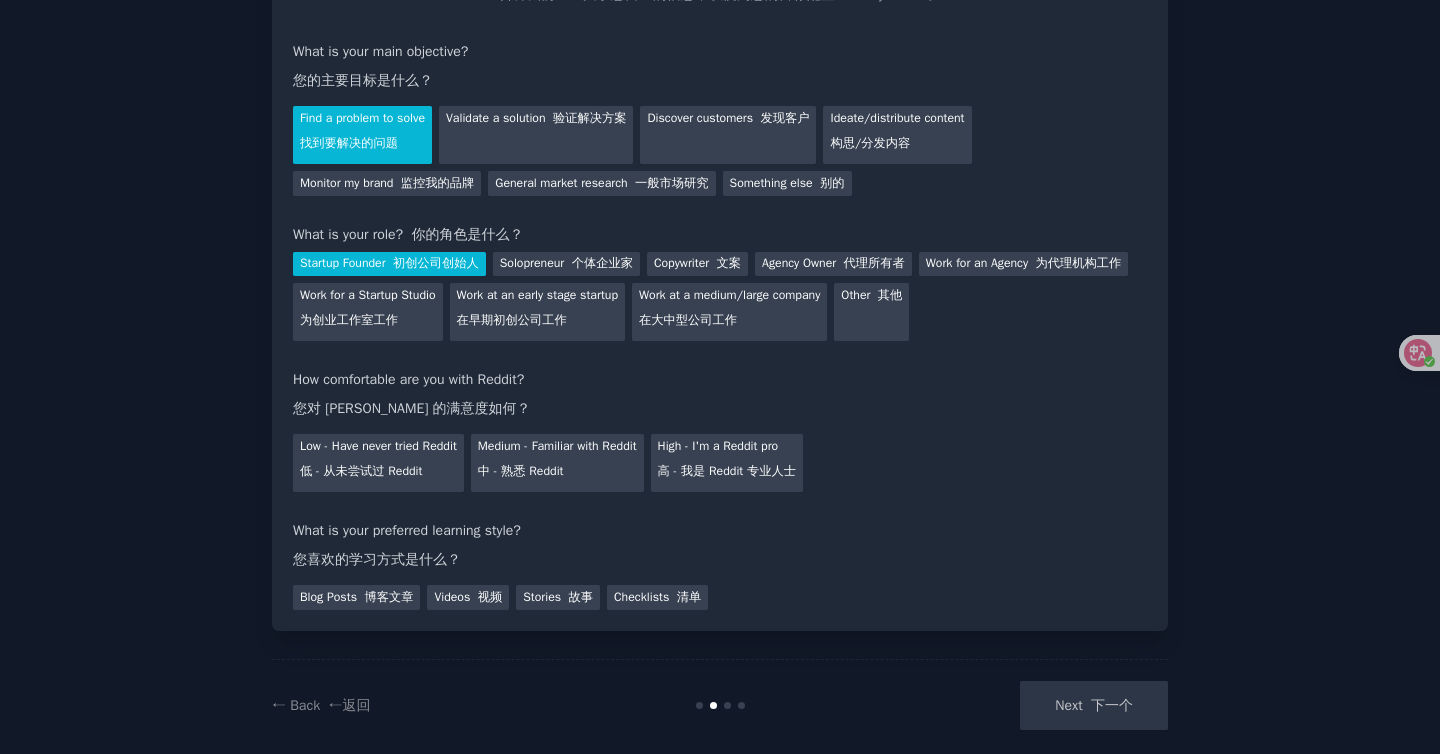 scroll, scrollTop: 194, scrollLeft: 0, axis: vertical 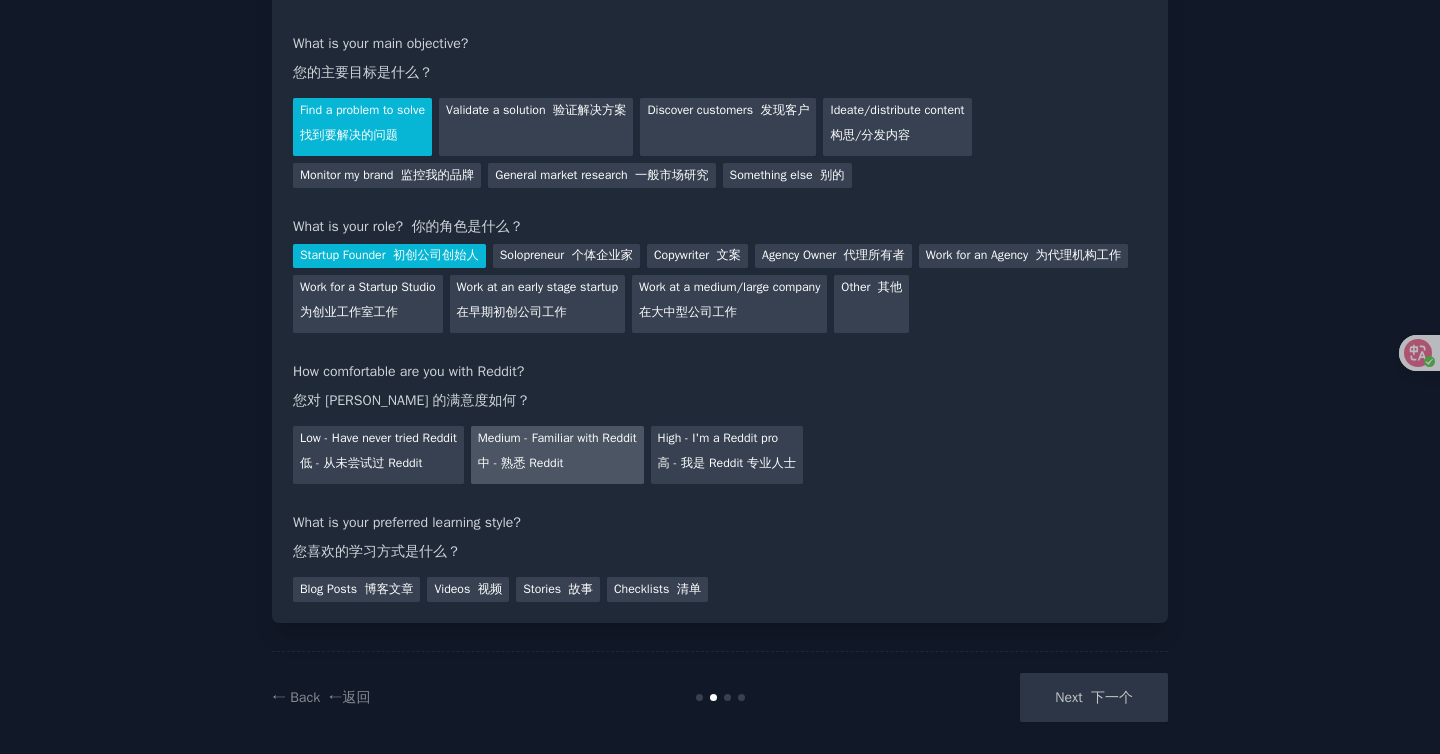 click on "中 - 熟悉 Reddit" at bounding box center (521, 463) 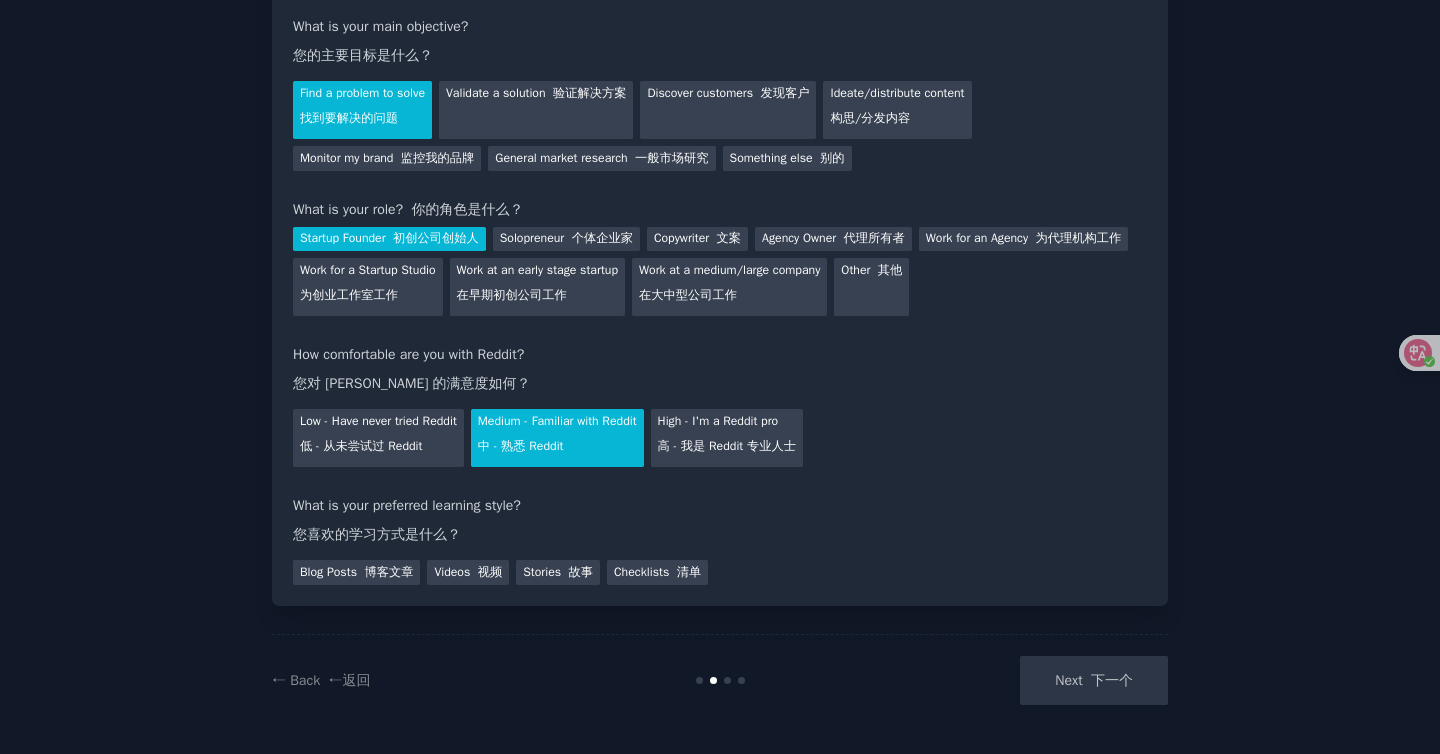 scroll, scrollTop: 242, scrollLeft: 0, axis: vertical 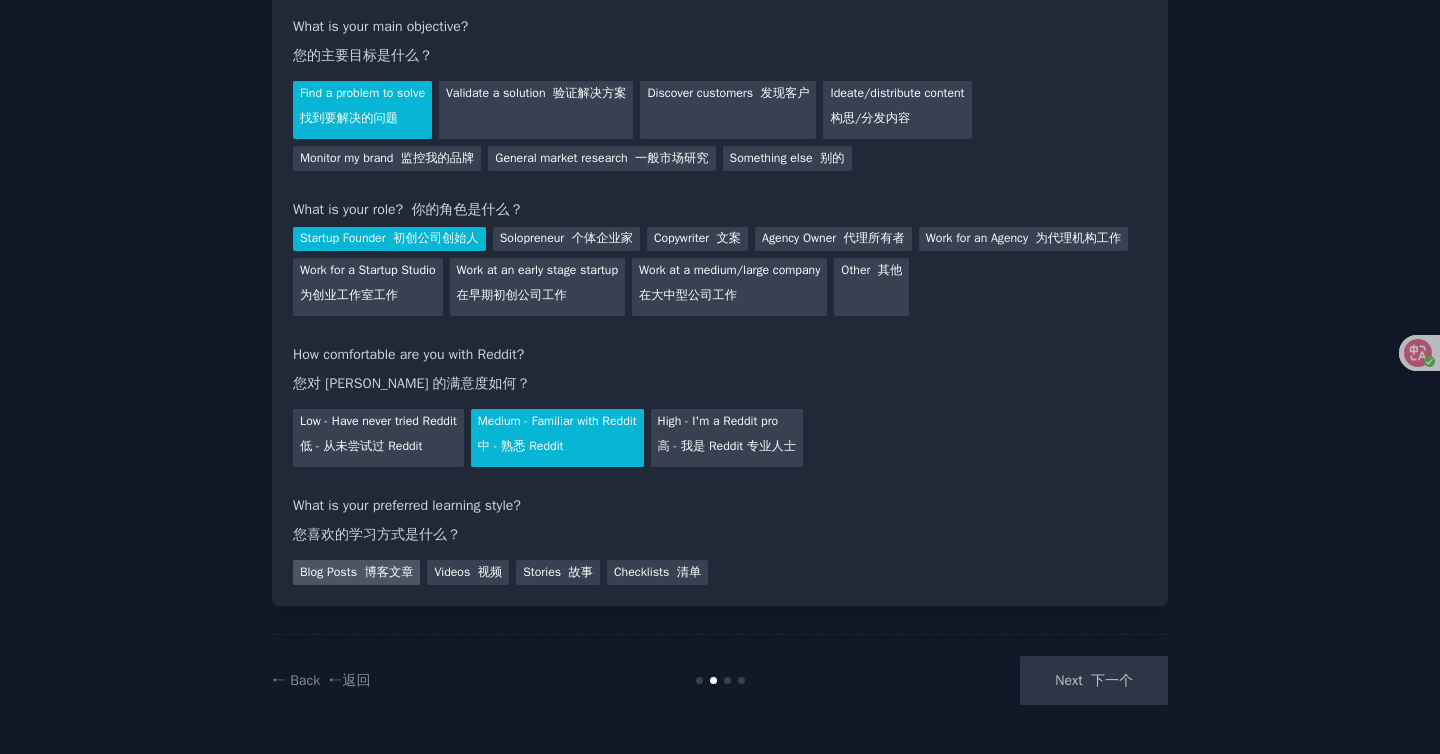 click on "博客文章" at bounding box center (388, 572) 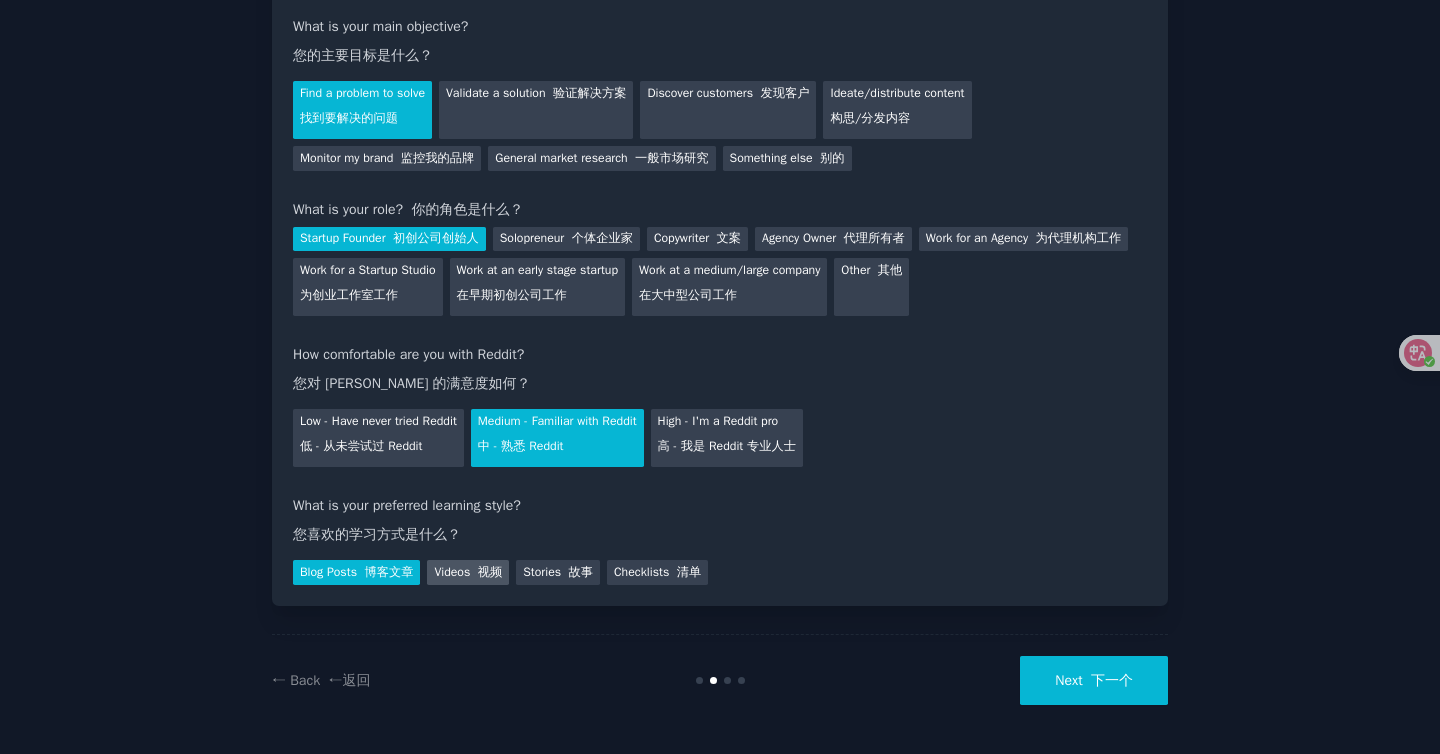 click on "Videos    视频" at bounding box center (468, 572) 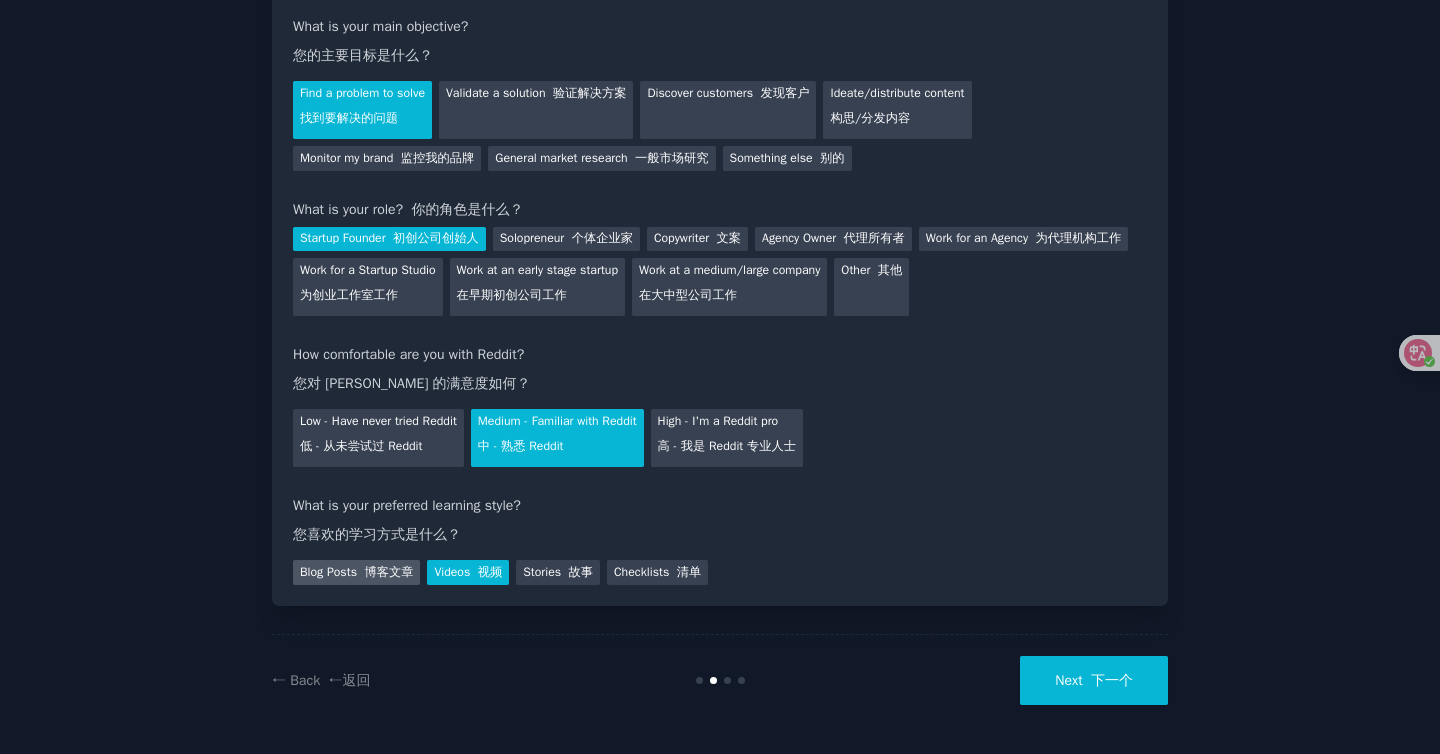 click on "博客文章" at bounding box center (388, 572) 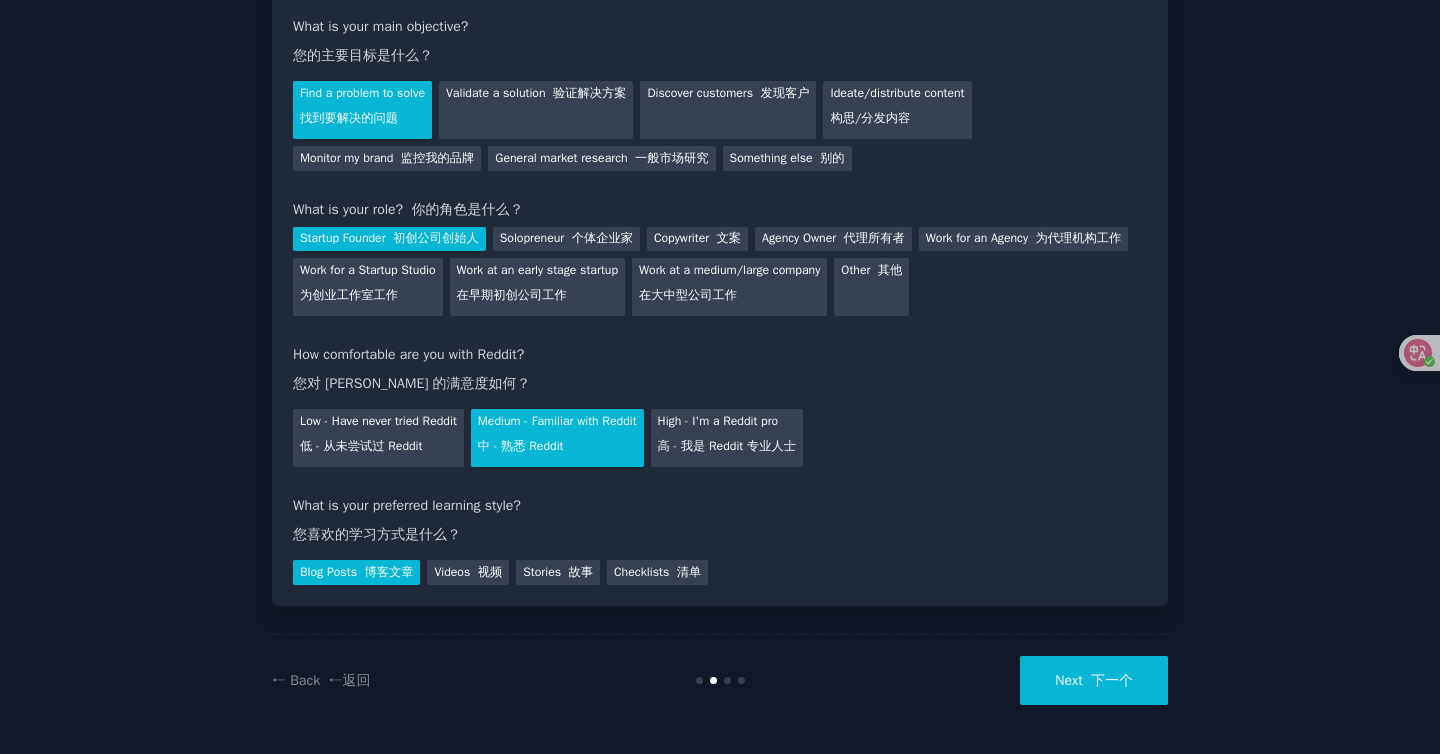 click on "Next    下一个" at bounding box center [1094, 680] 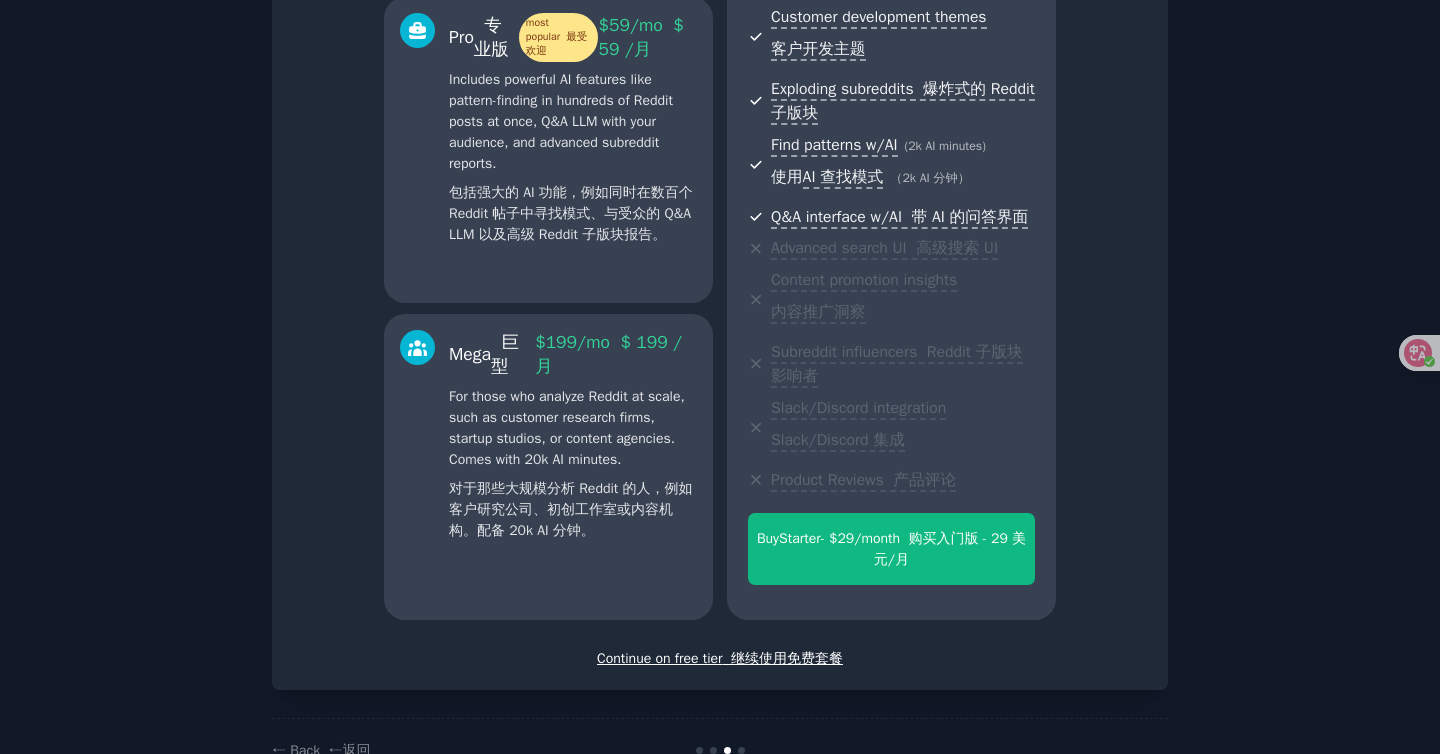 scroll, scrollTop: 633, scrollLeft: 0, axis: vertical 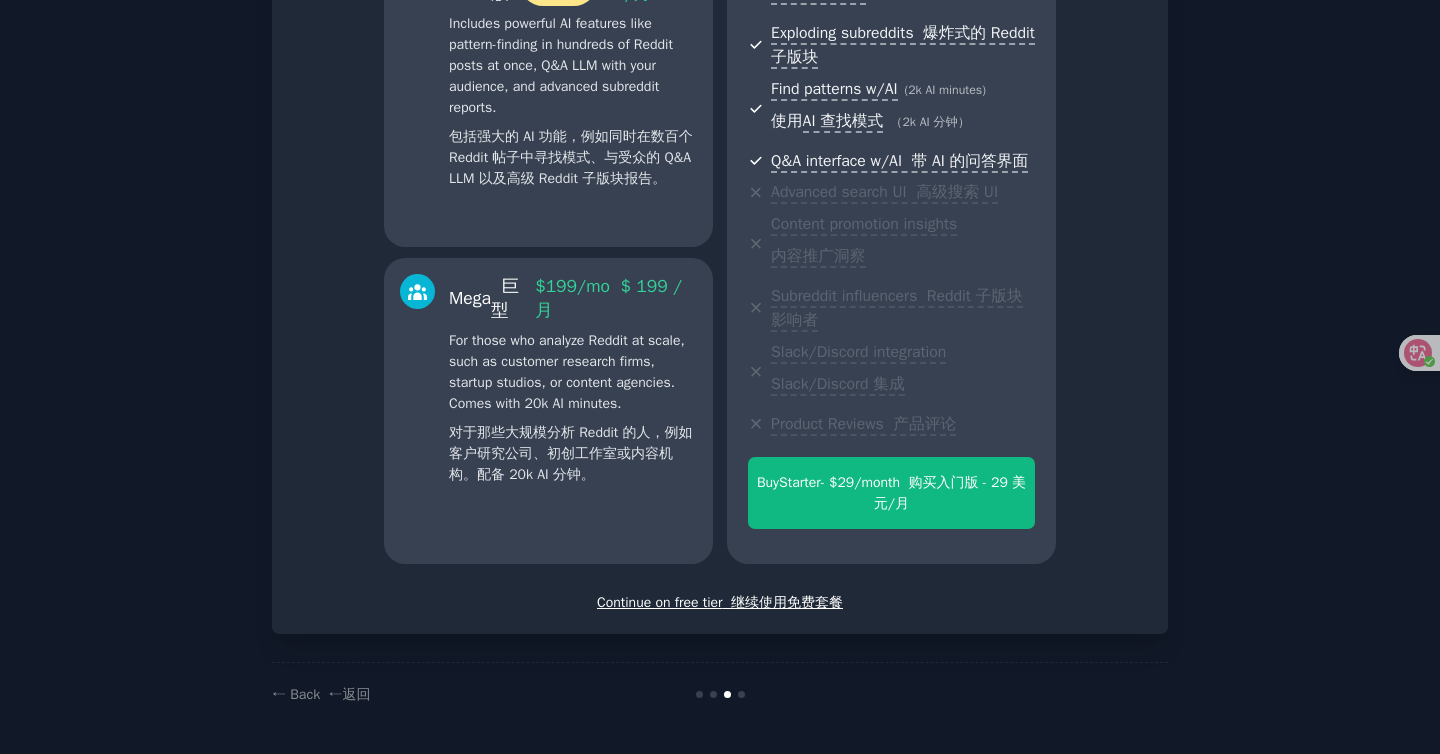 click on "Continue on free tier    继续使用免费套餐" at bounding box center (720, 602) 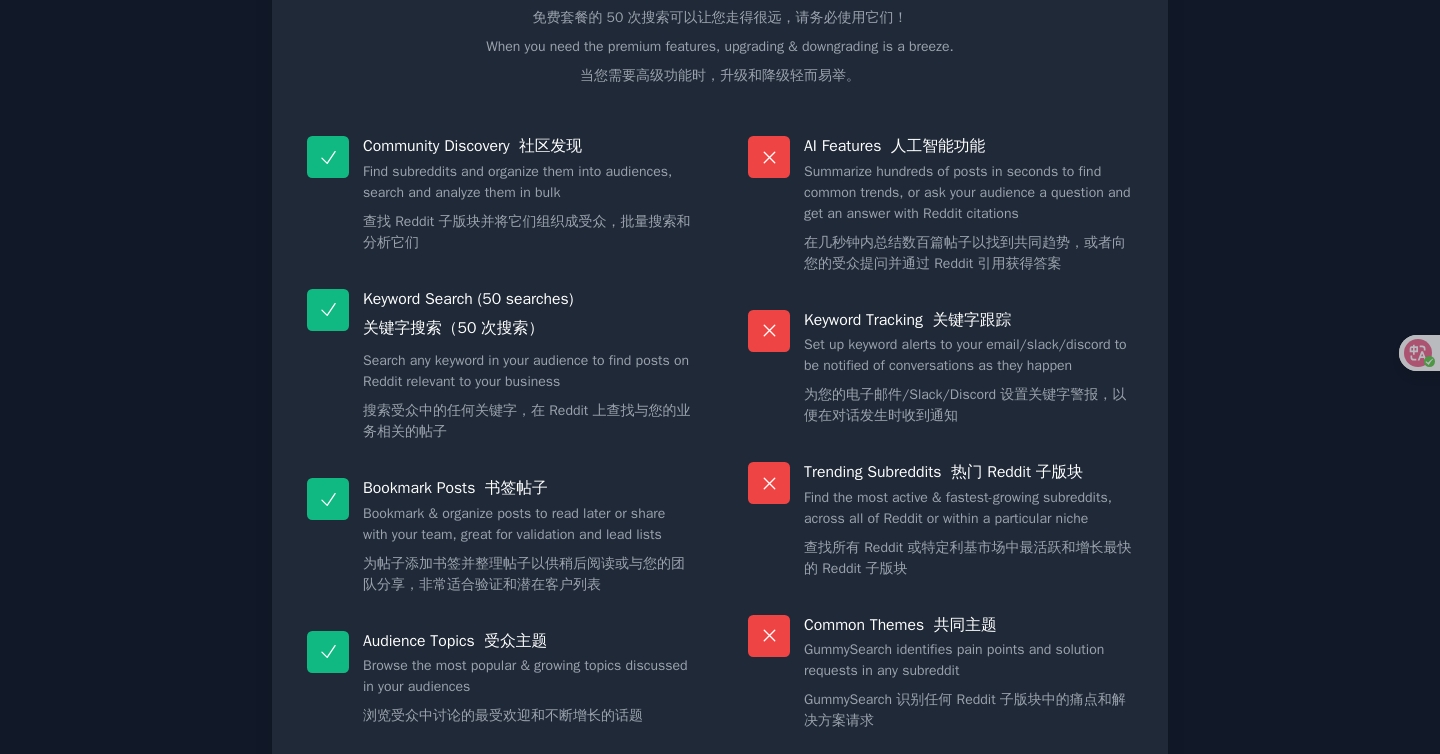 scroll, scrollTop: 382, scrollLeft: 0, axis: vertical 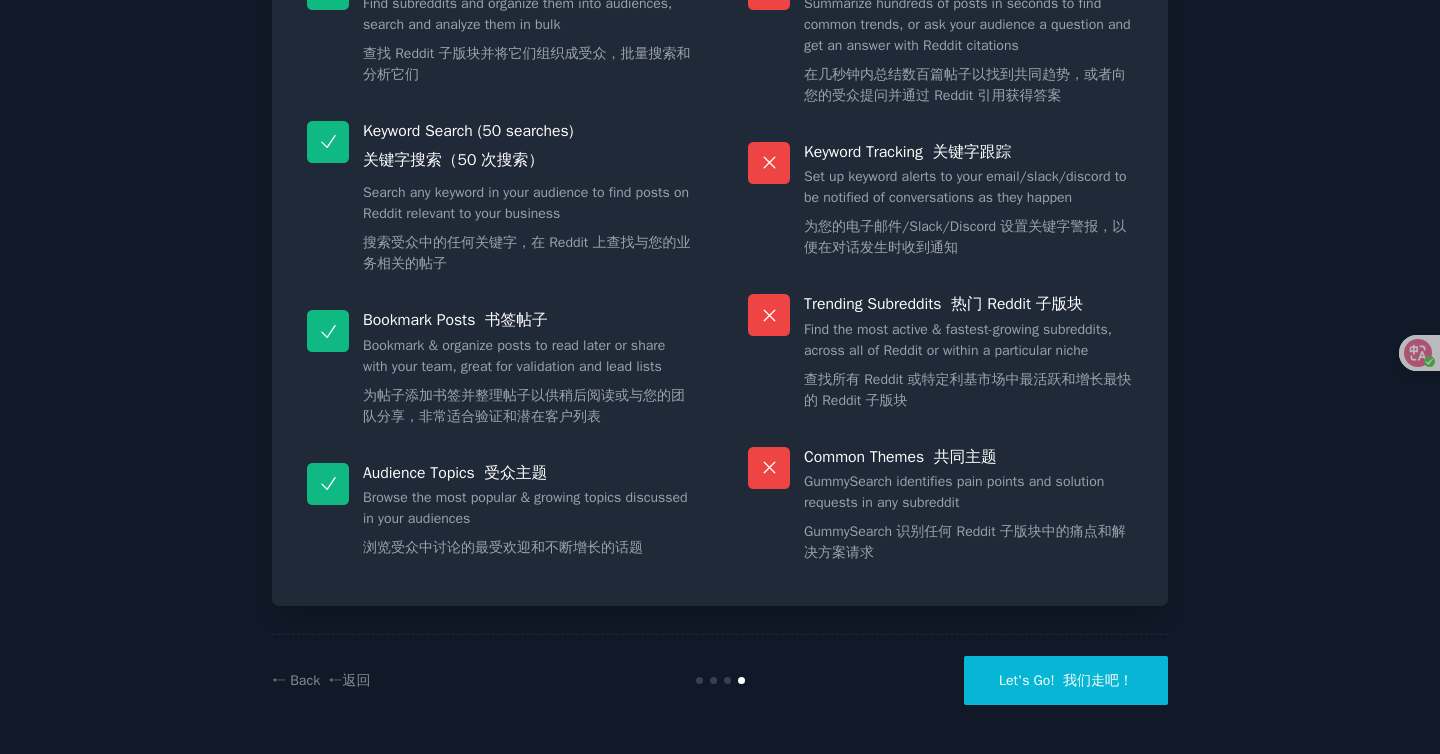 click on "Let's Go!    我们走吧！" at bounding box center [1066, 680] 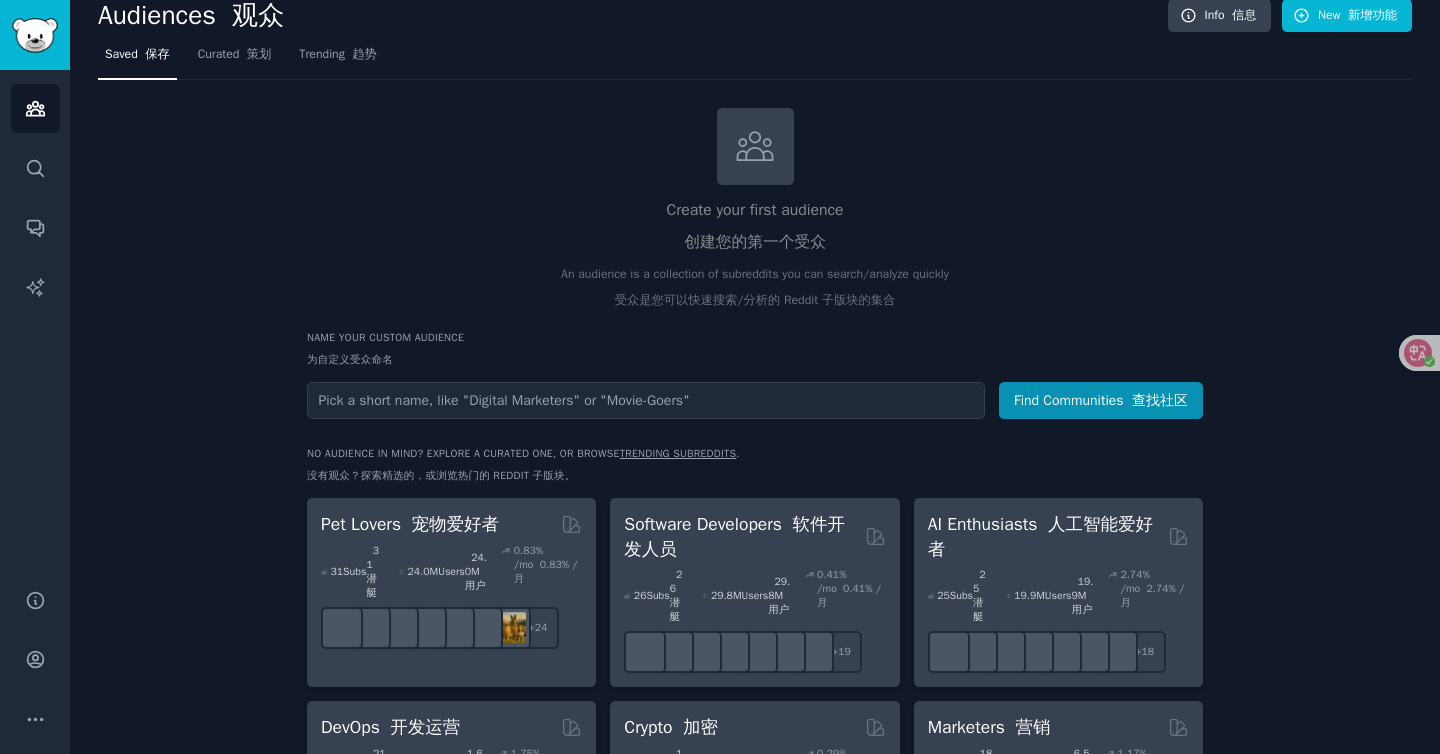 scroll, scrollTop: 0, scrollLeft: 0, axis: both 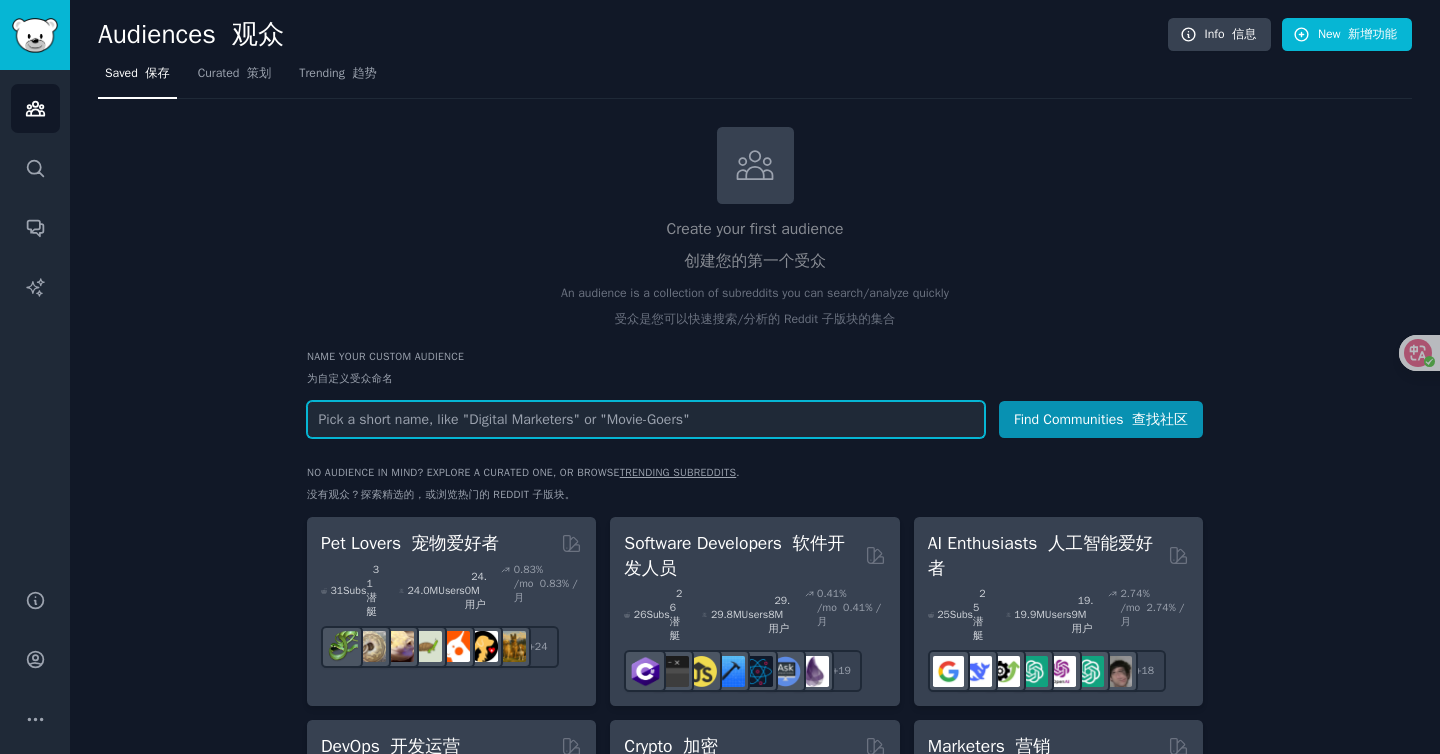 click at bounding box center [646, 419] 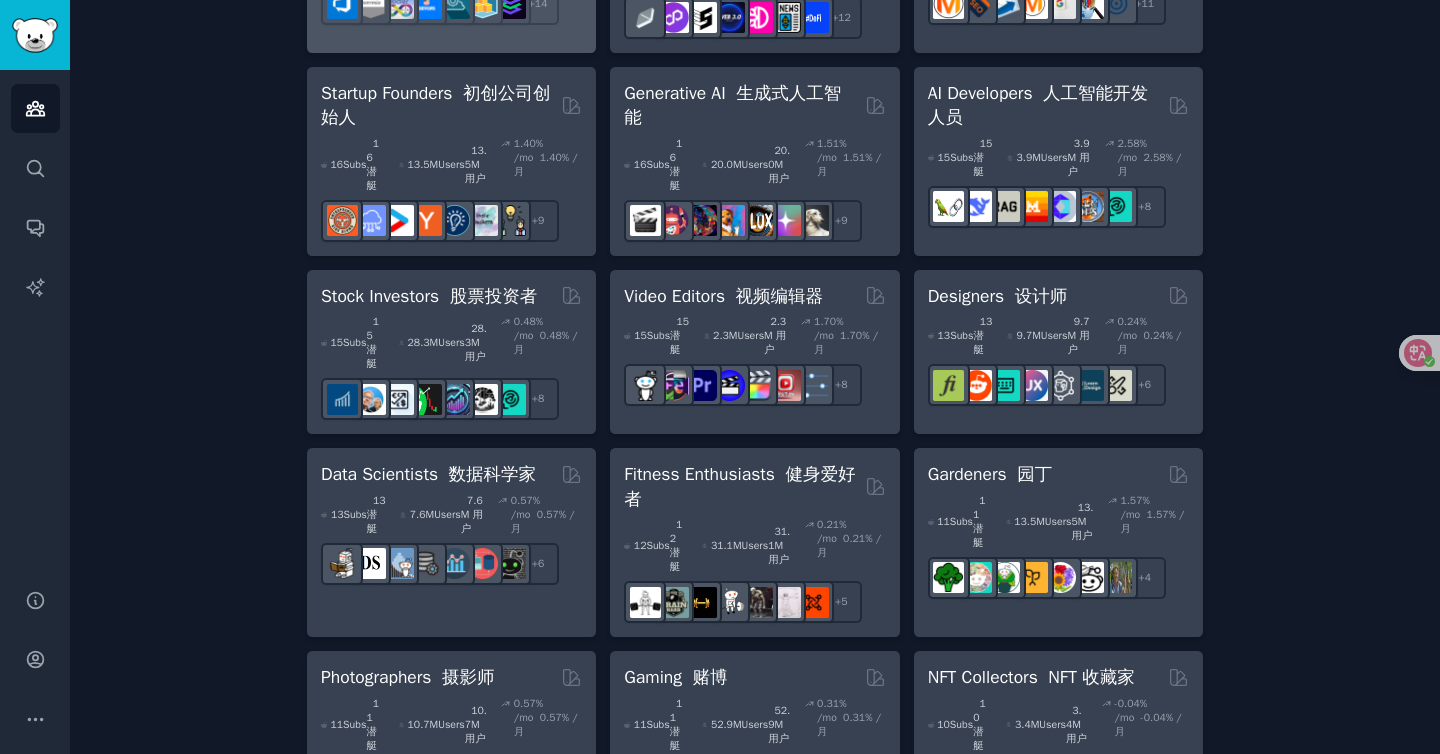 scroll, scrollTop: 868, scrollLeft: 0, axis: vertical 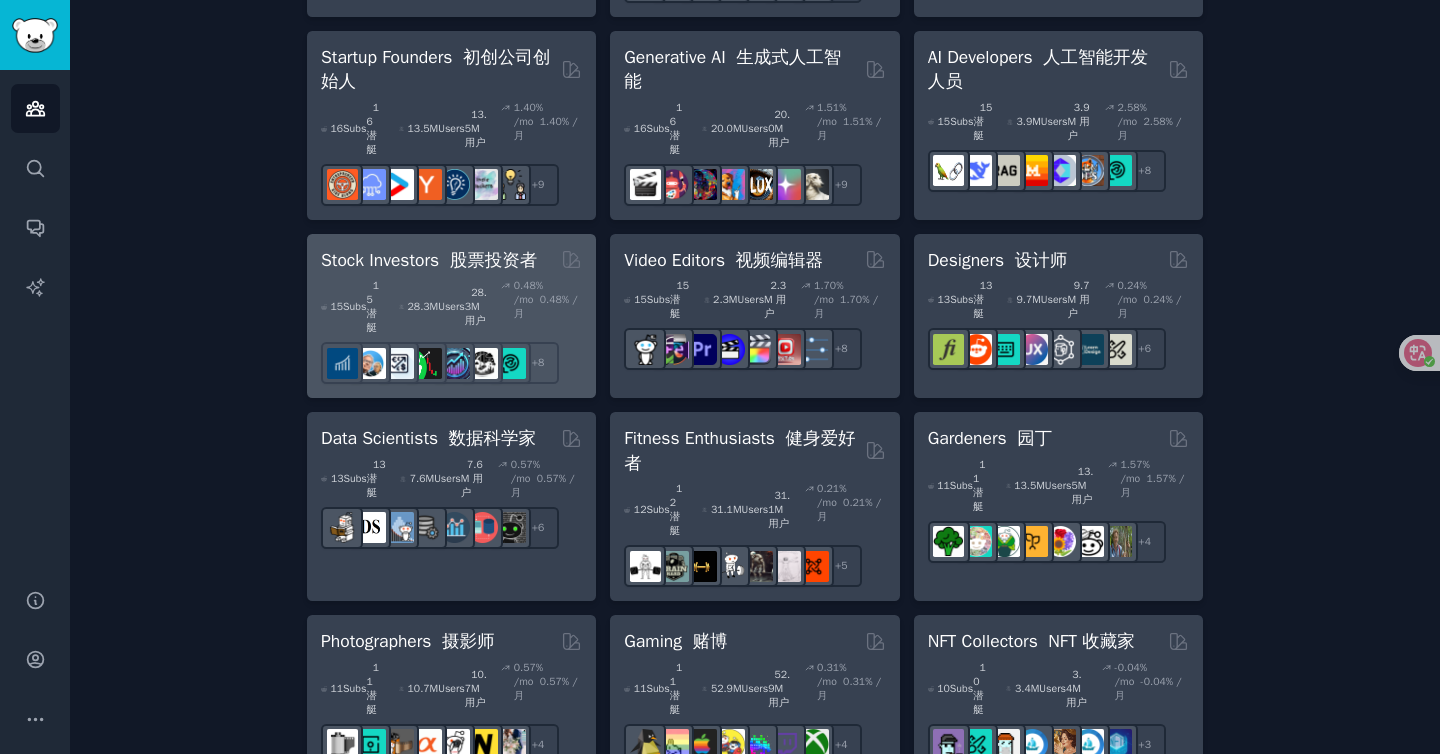 click on "股票投资者" at bounding box center [494, 260] 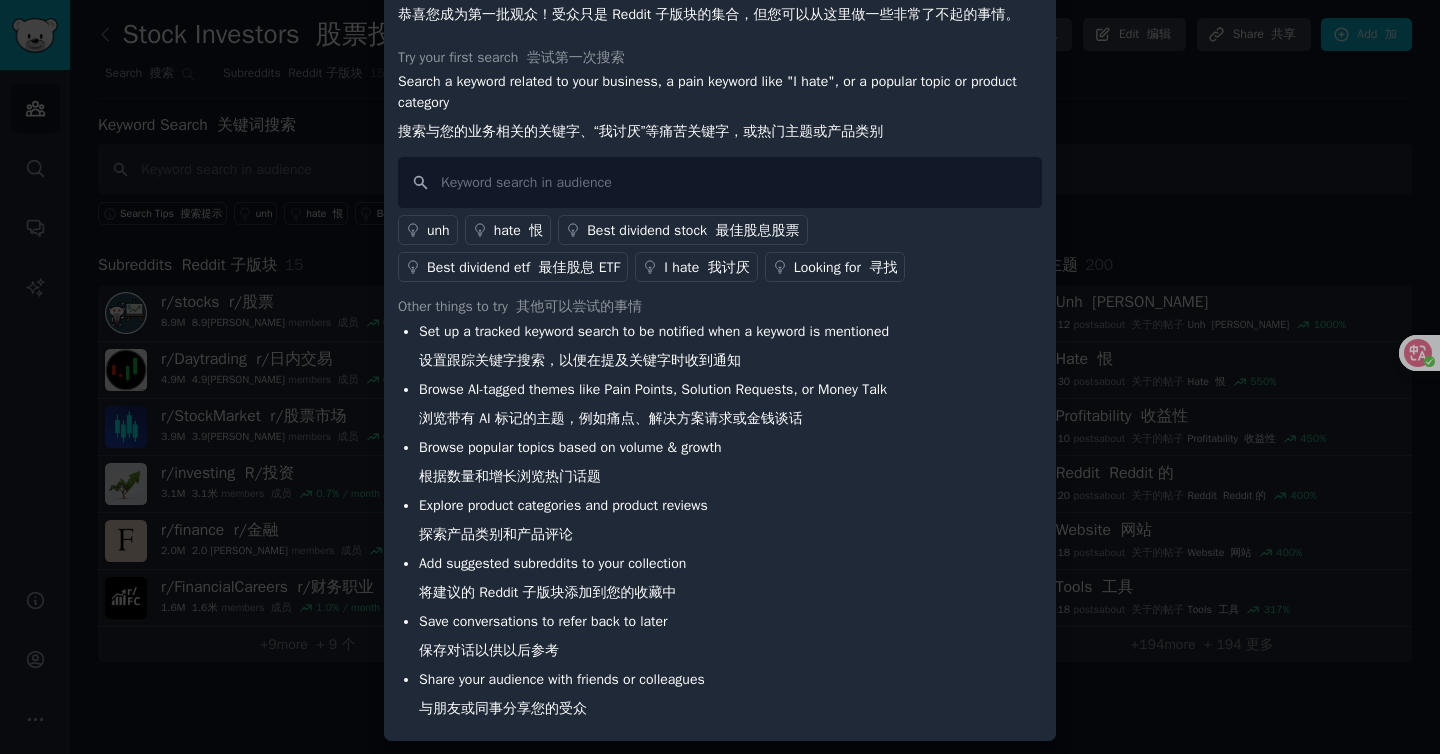 scroll, scrollTop: 0, scrollLeft: 0, axis: both 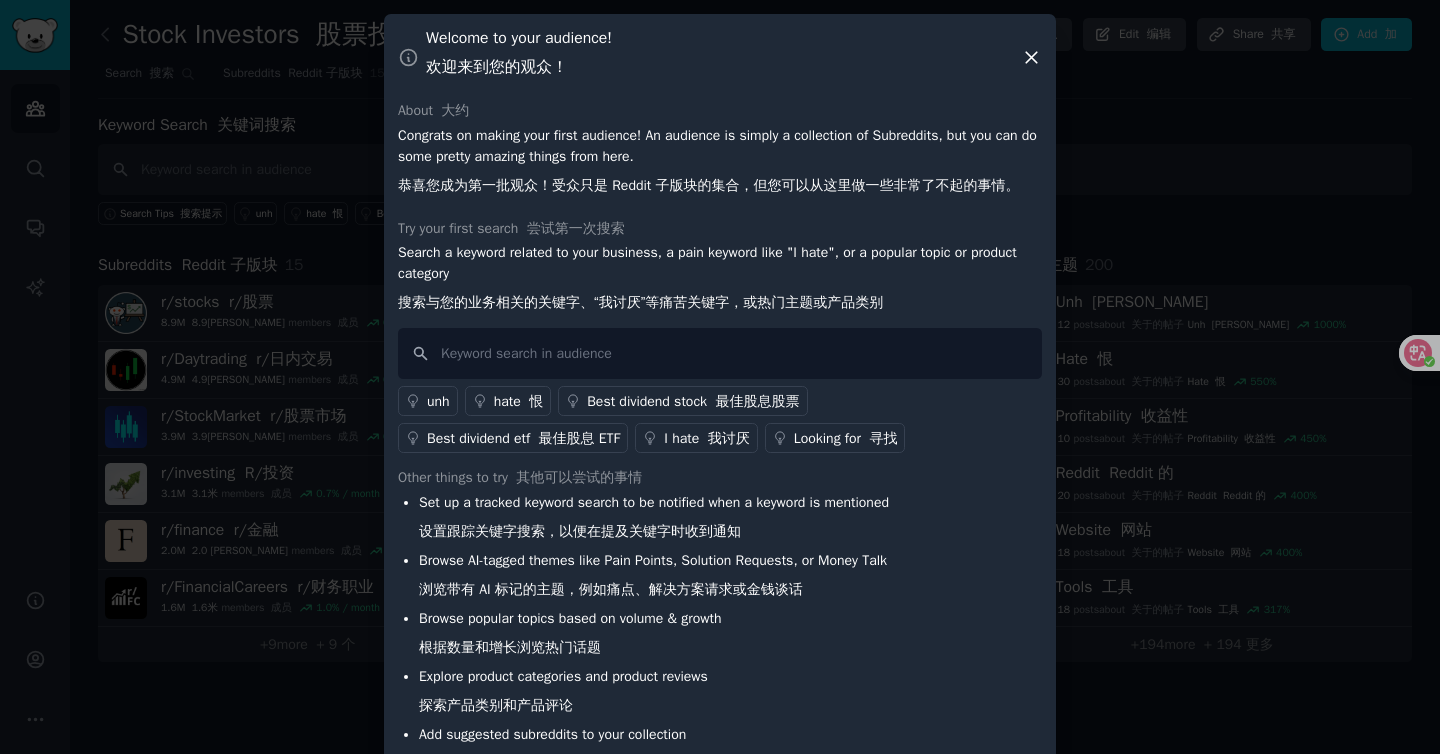 click 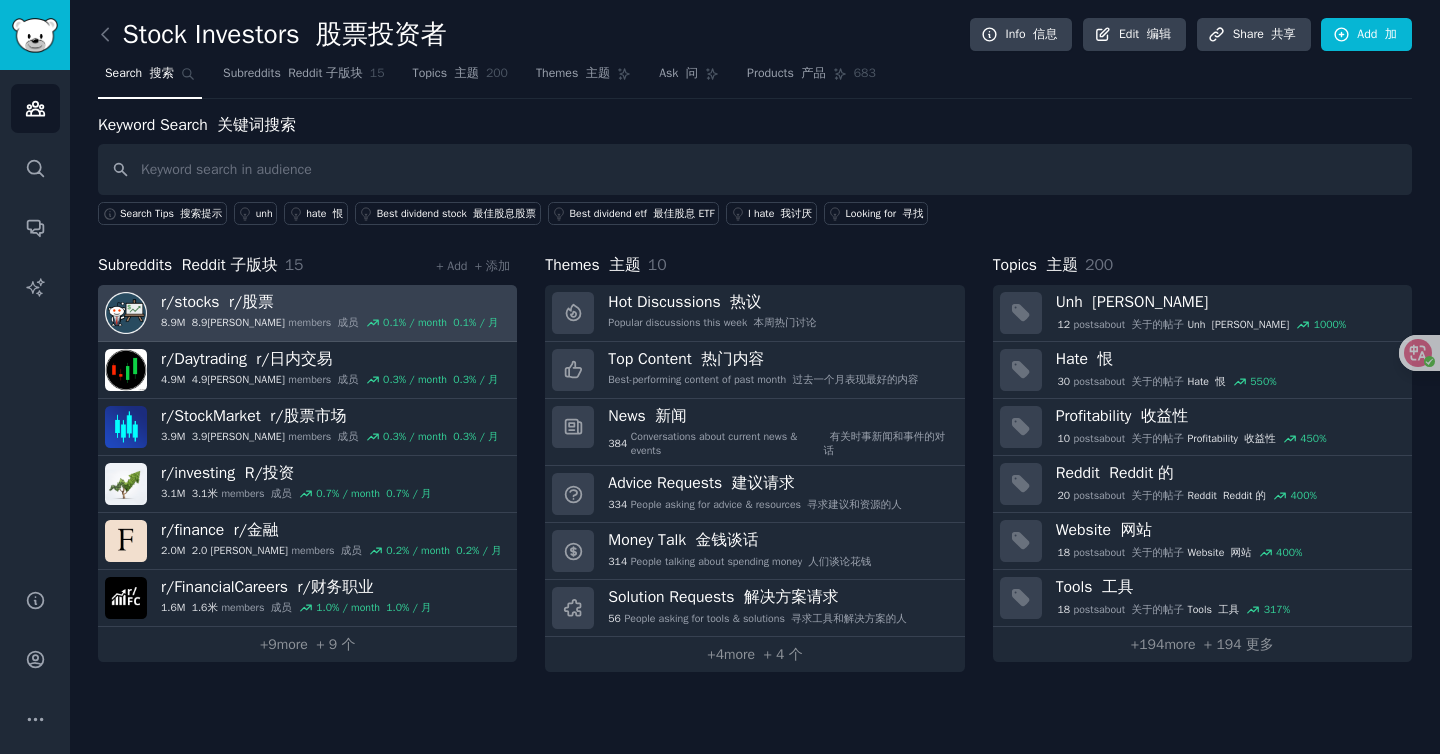 click on "r/ stocks    r/股票" at bounding box center [330, 302] 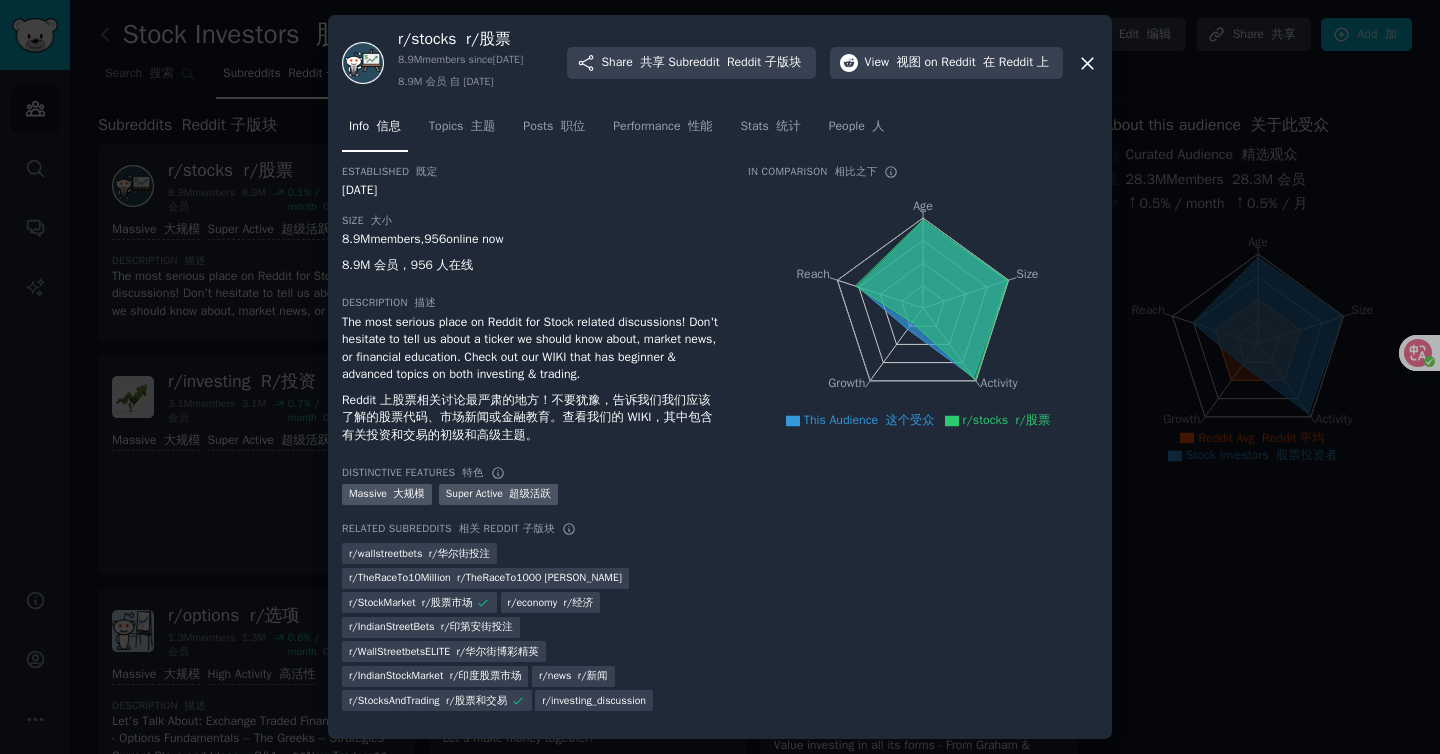 scroll, scrollTop: 0, scrollLeft: 0, axis: both 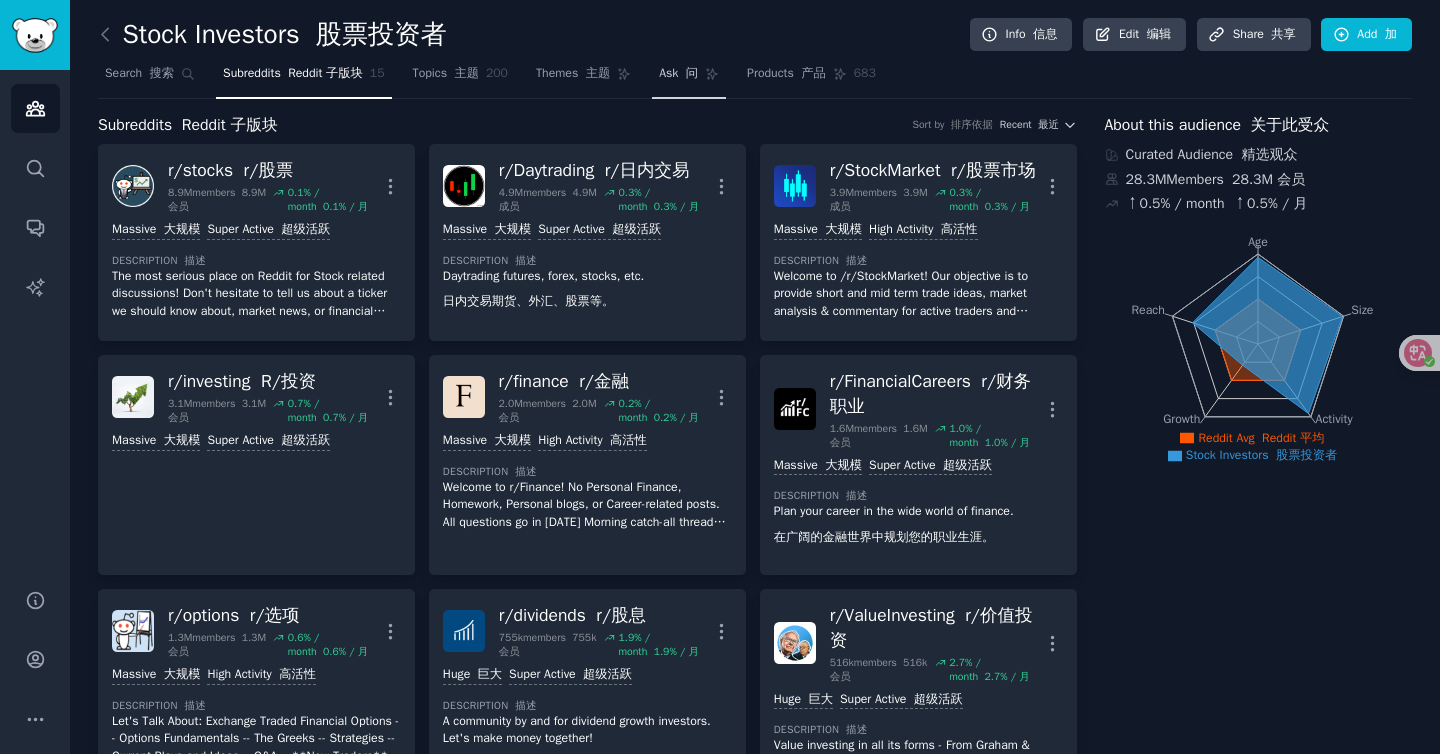 click on "Ask    问" at bounding box center (678, 74) 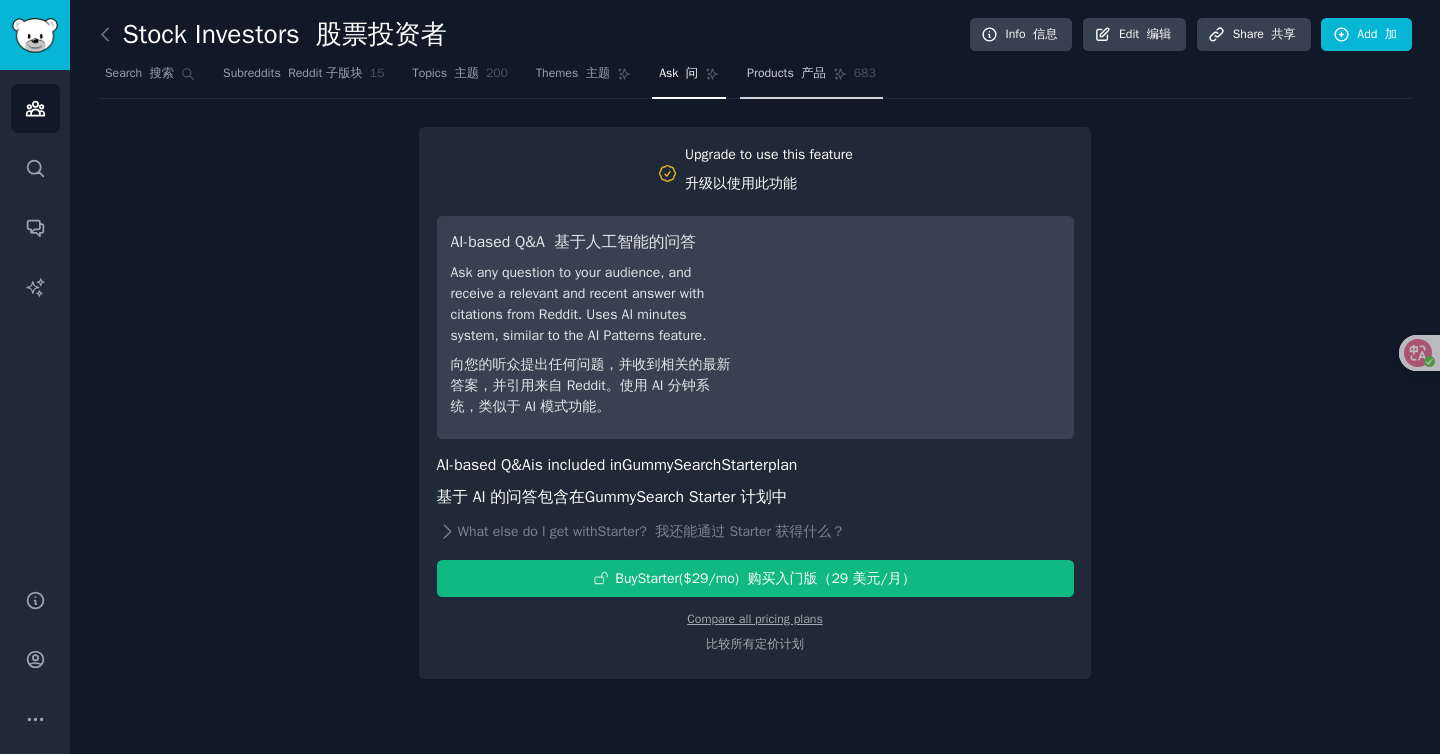 click on "Products    产品" at bounding box center (786, 74) 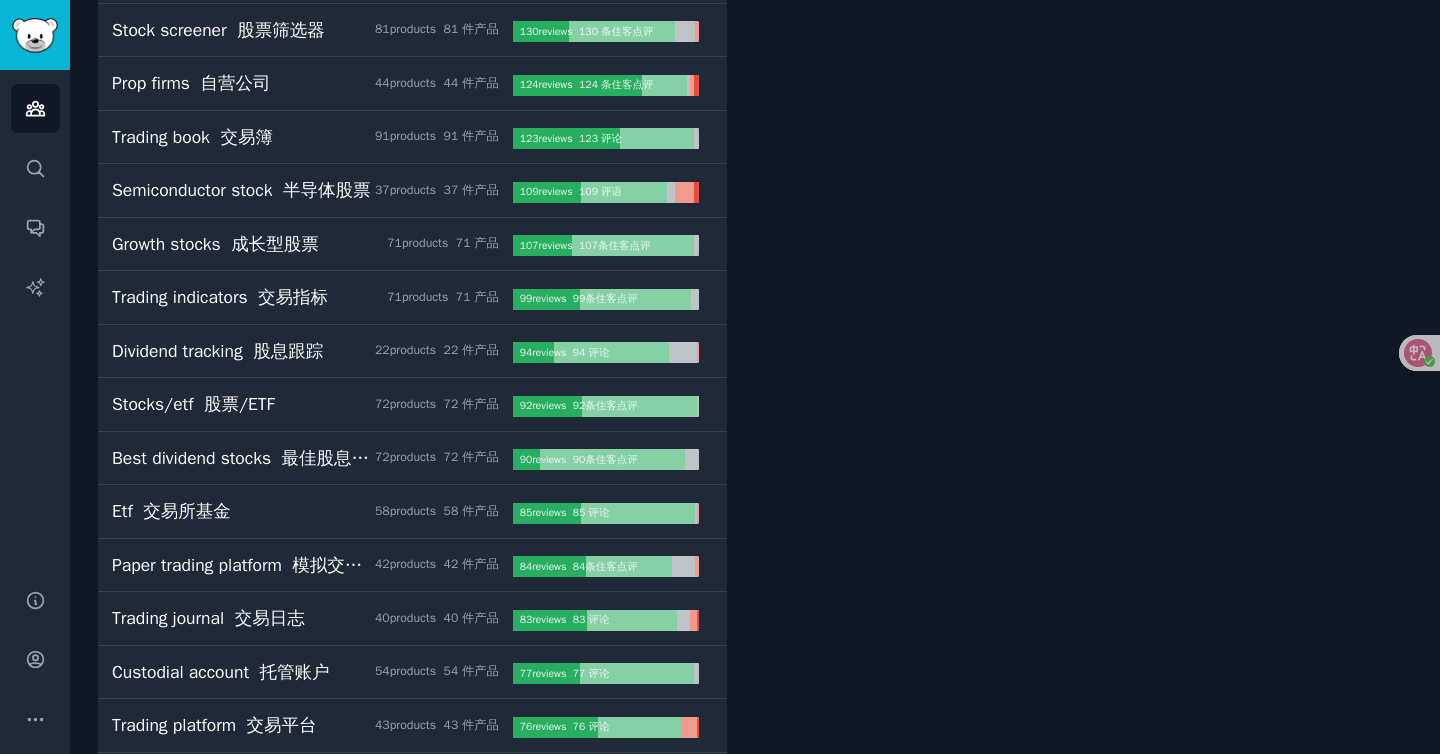 scroll, scrollTop: 0, scrollLeft: 0, axis: both 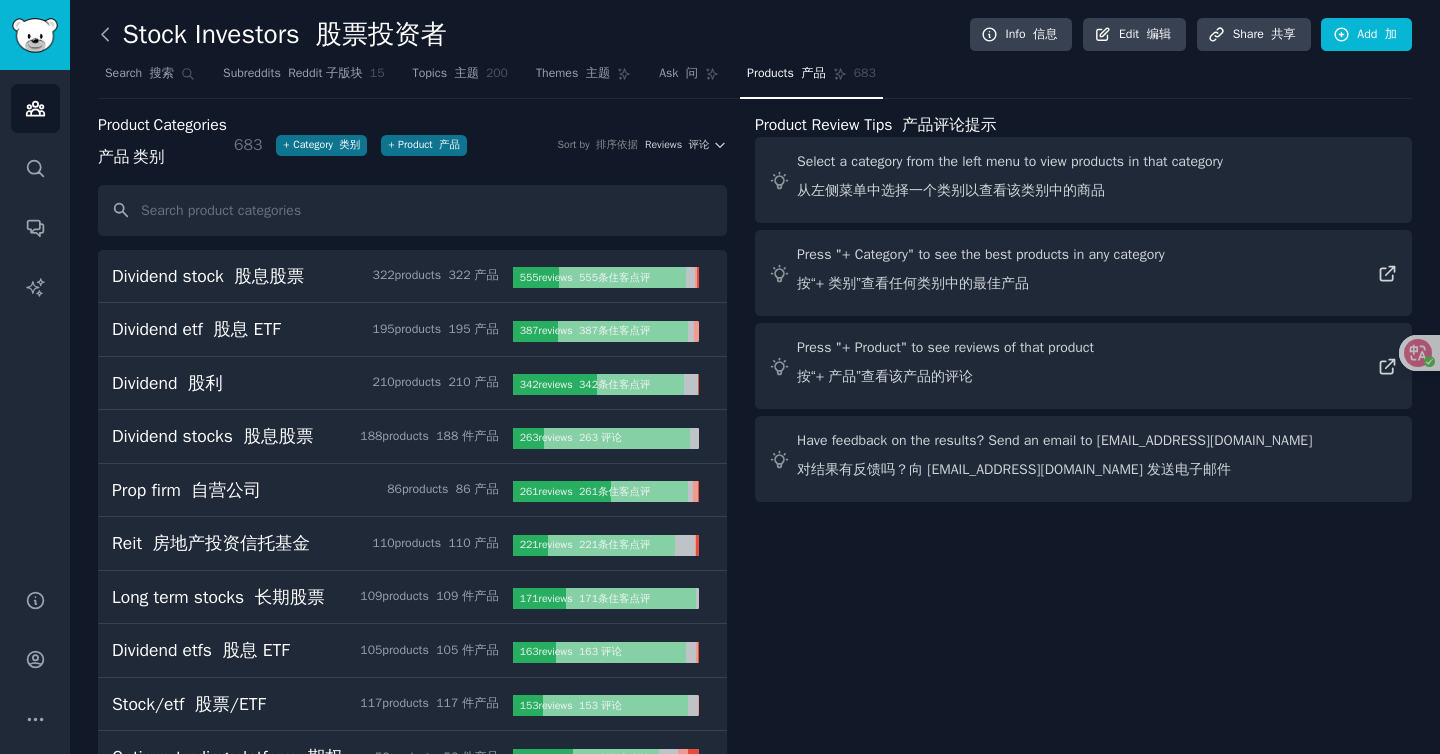 click 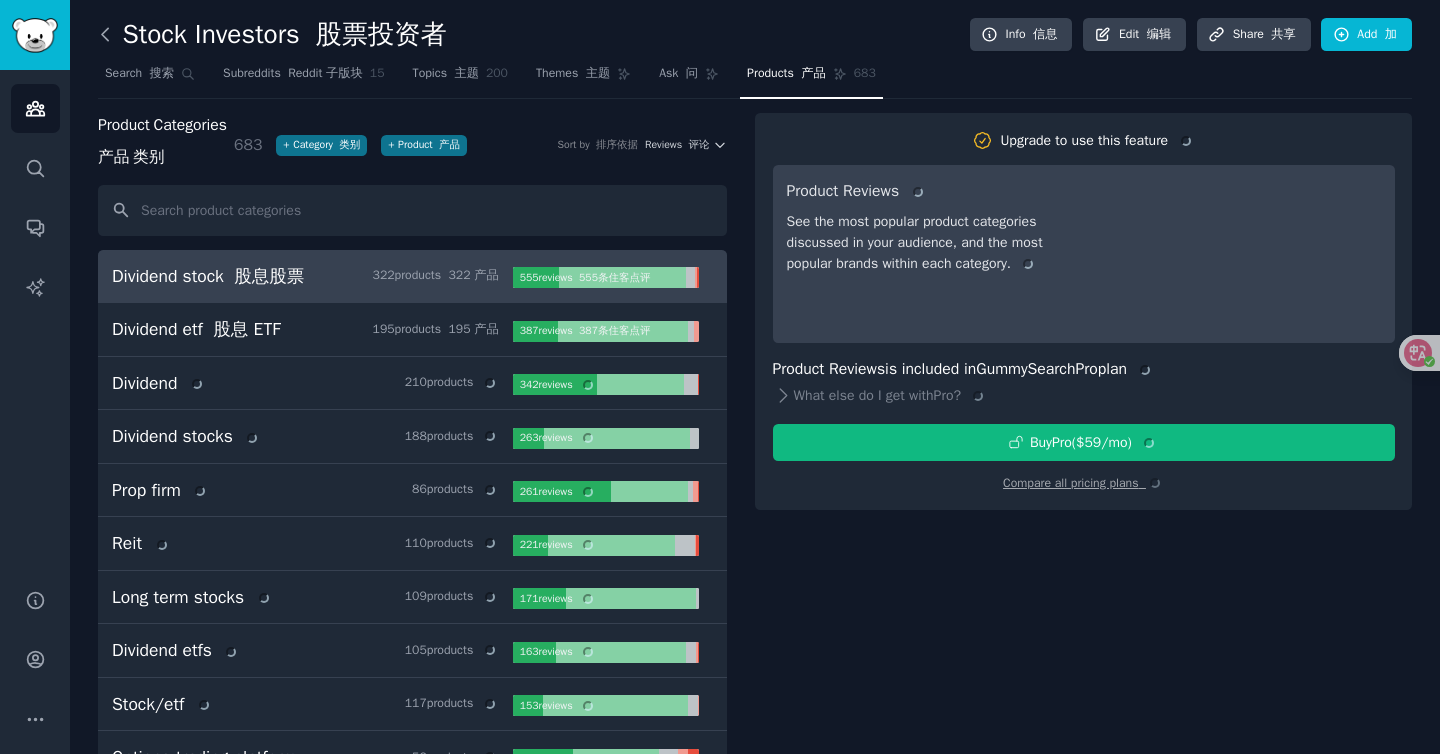 click 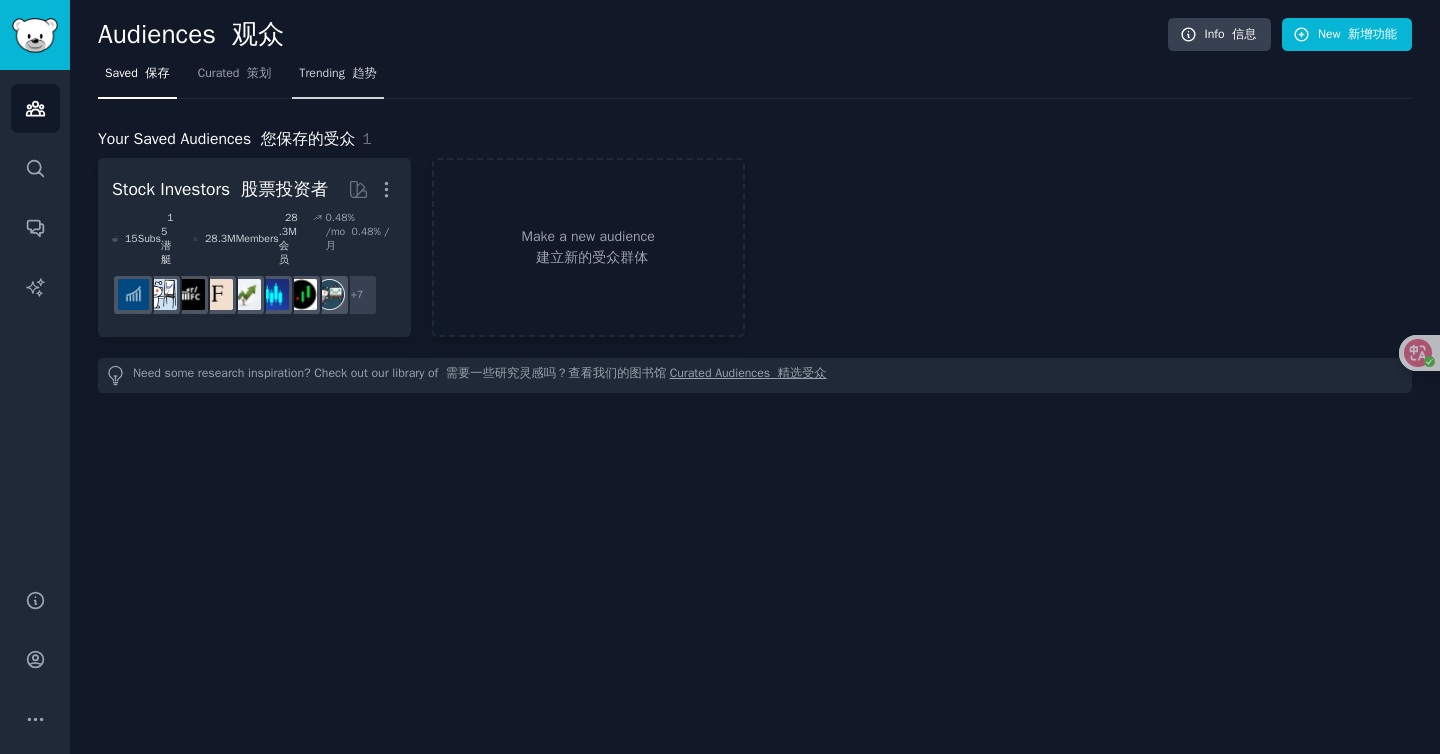 click on "Trending    趋势" at bounding box center [337, 78] 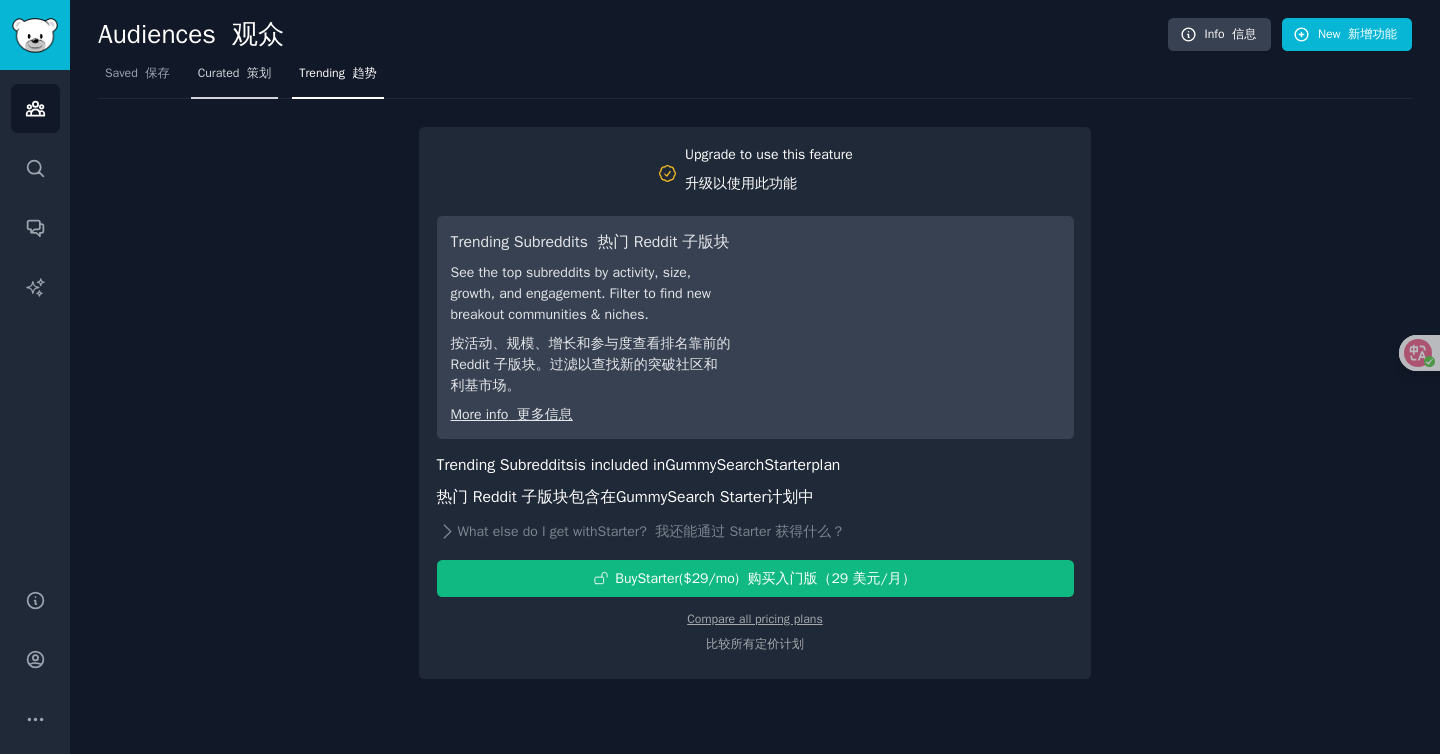 click on "策划" at bounding box center [259, 73] 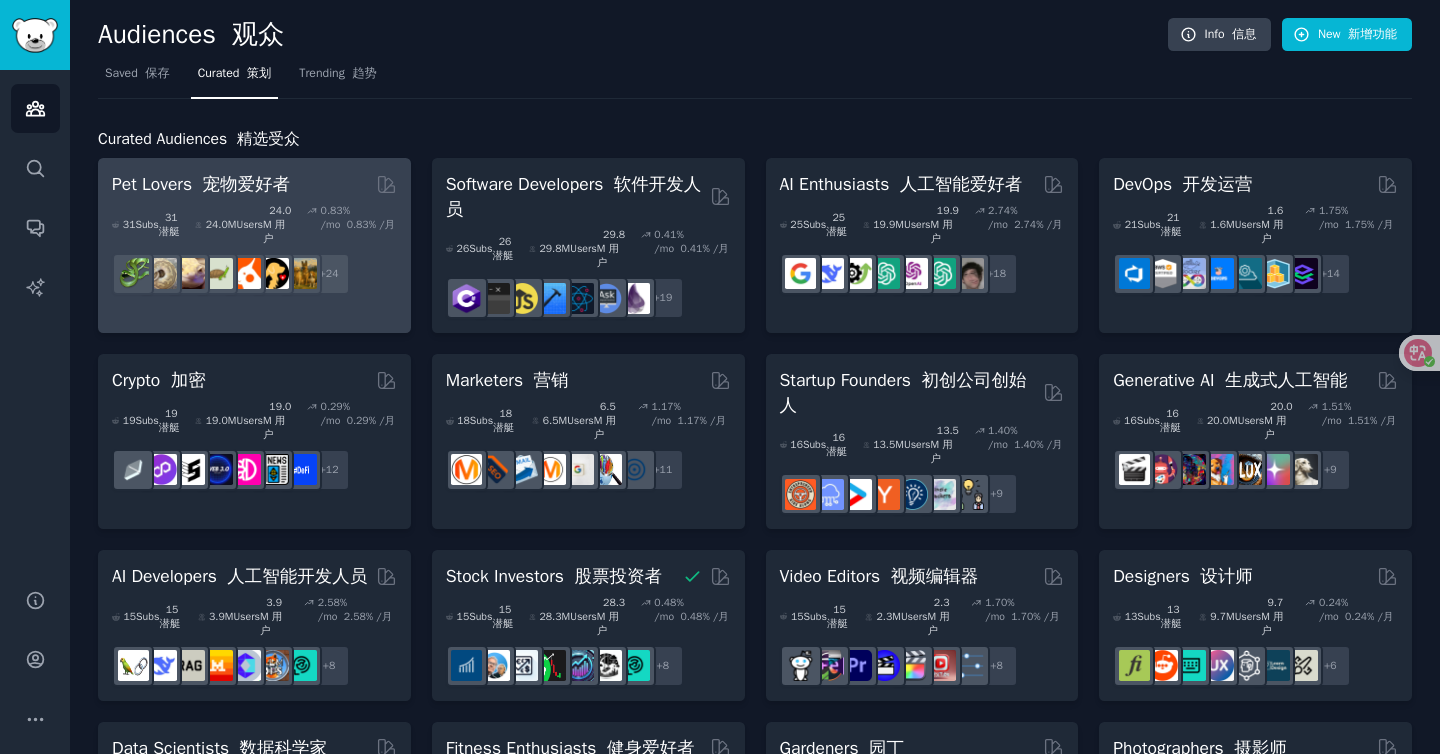 click on "31  Sub s    31 潜艇 24.0M  Users    24.0M 用户 0.83 % /mo    0.83% /月 + 24" at bounding box center (254, 246) 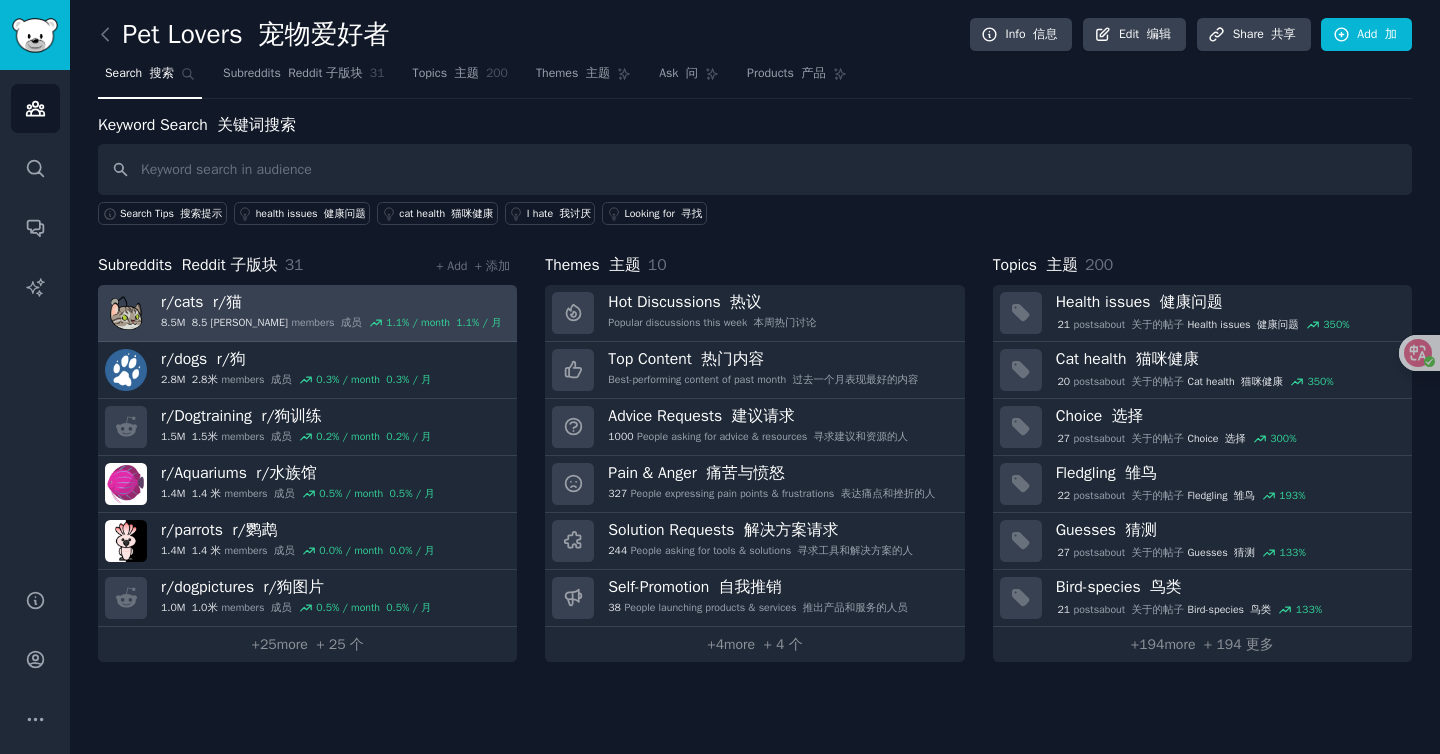 click on "r/ cats    r/猫" at bounding box center [331, 302] 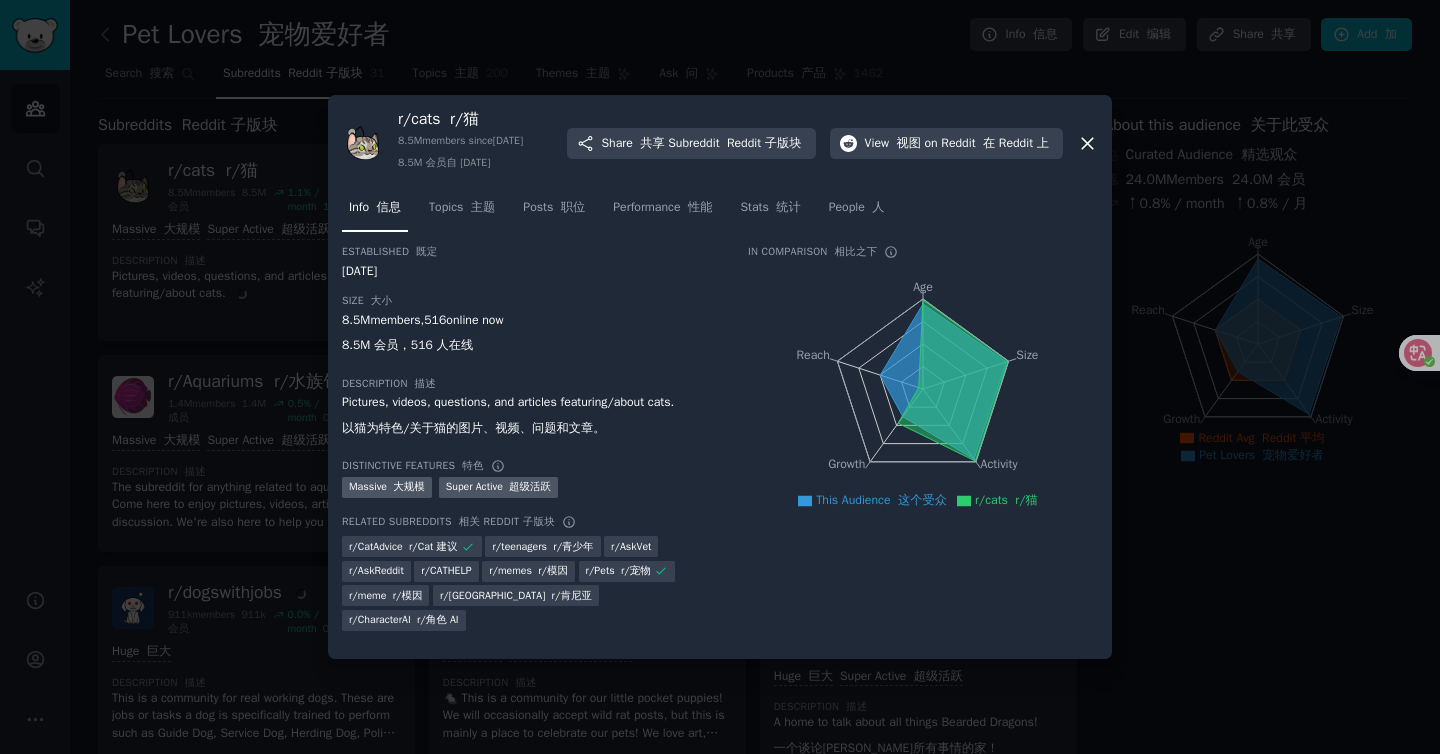 click at bounding box center (720, 377) 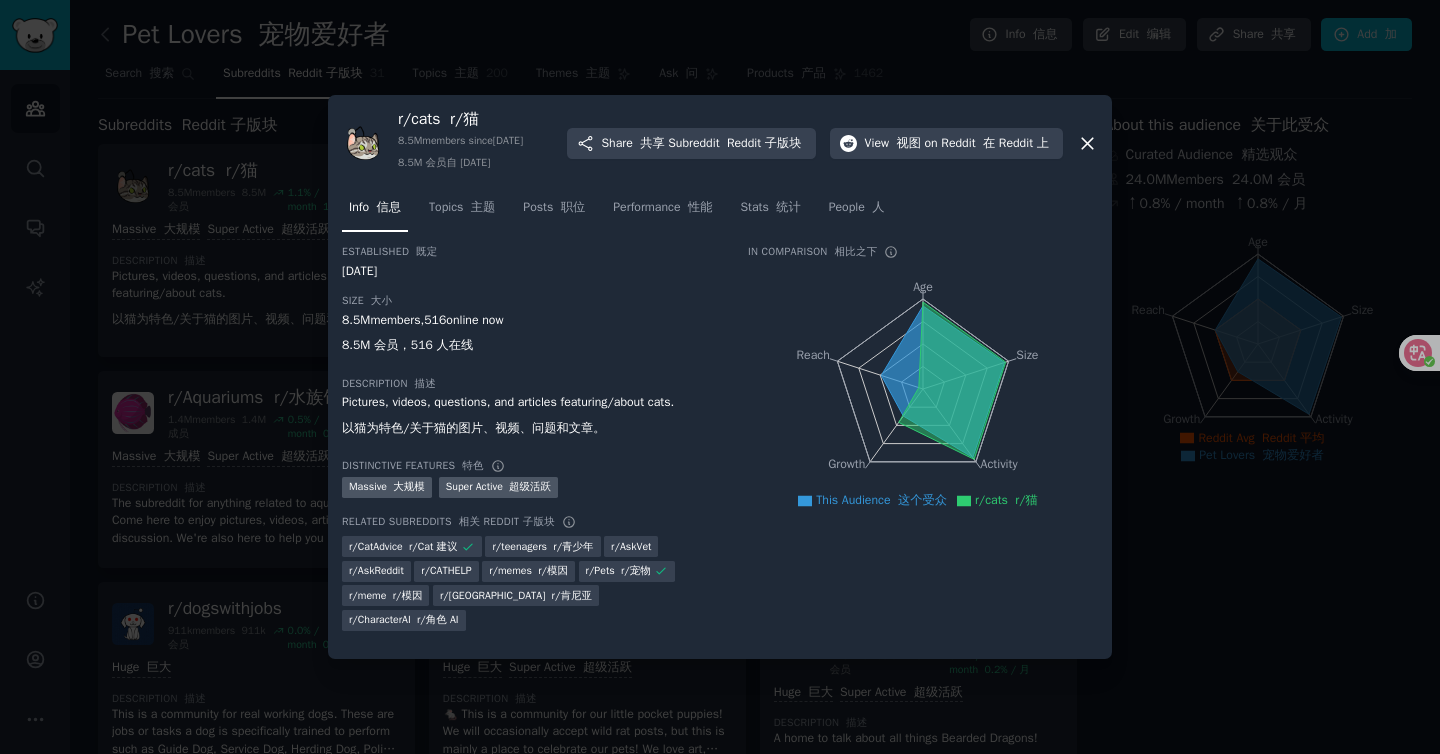 click at bounding box center (720, 377) 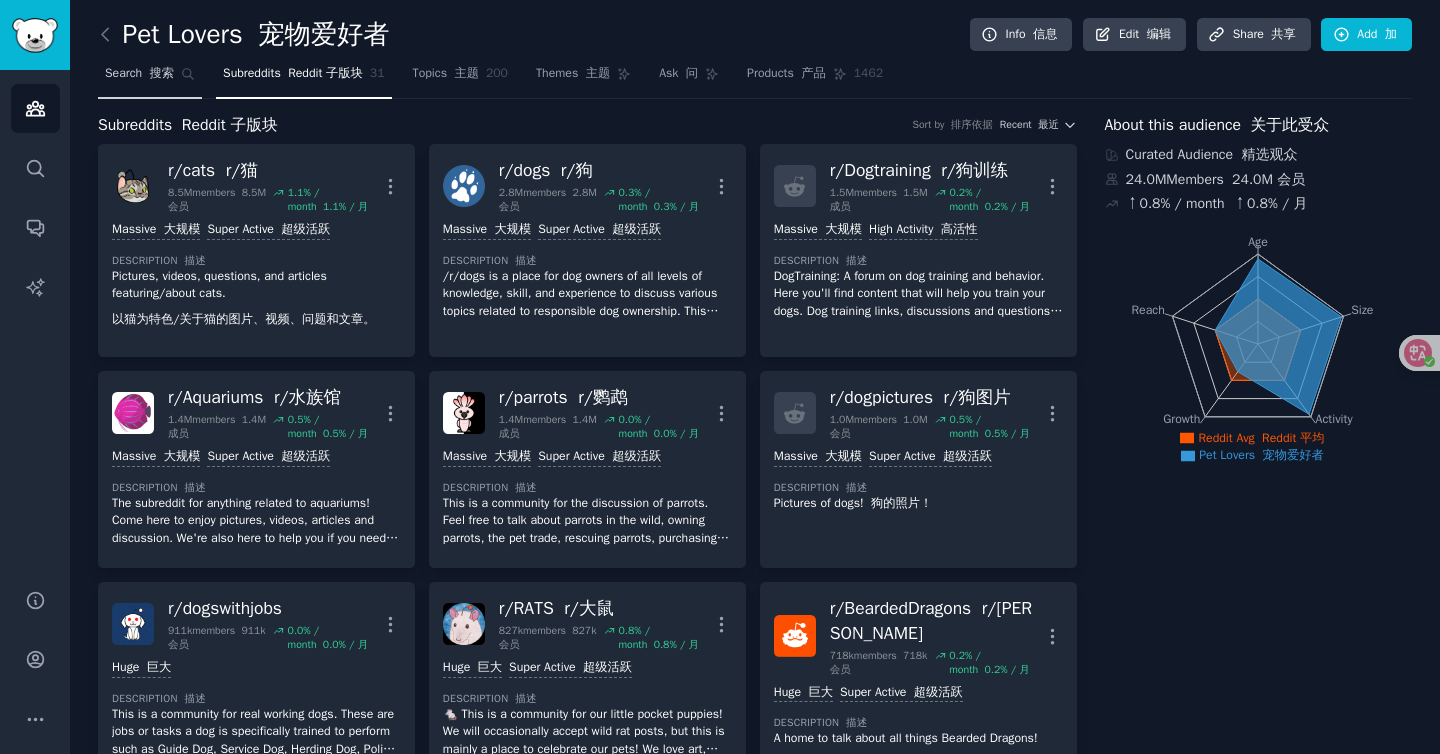 click on "Search    搜索" at bounding box center (150, 78) 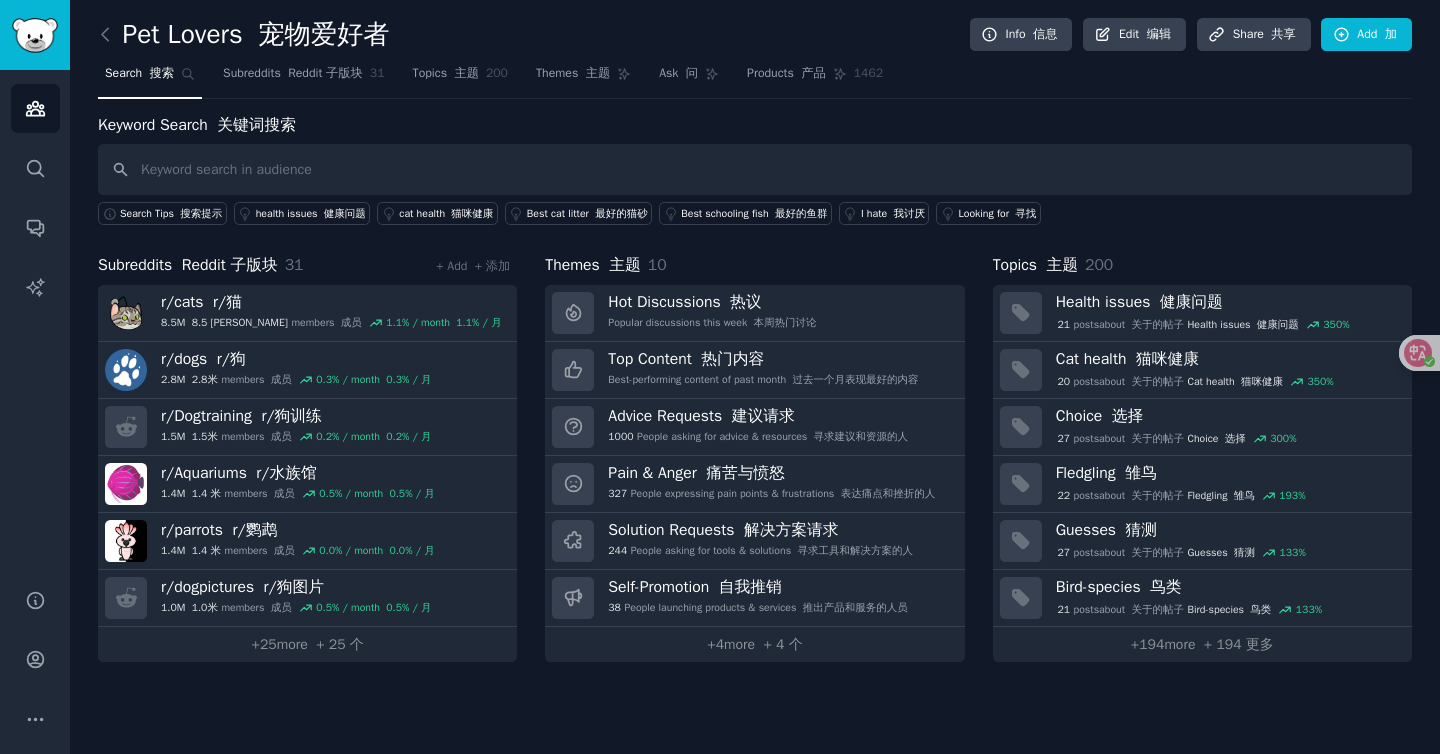 click at bounding box center [755, 169] 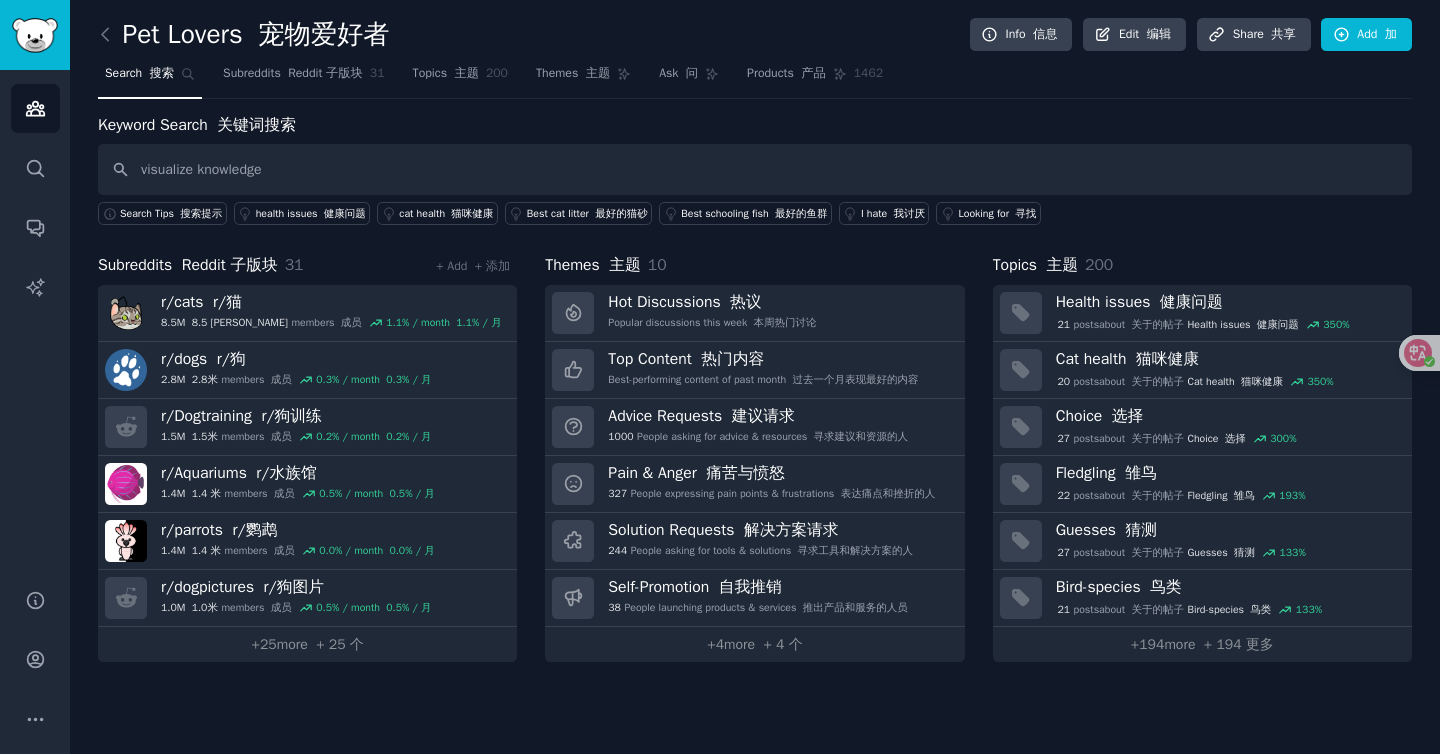 type on "visualize knowledge" 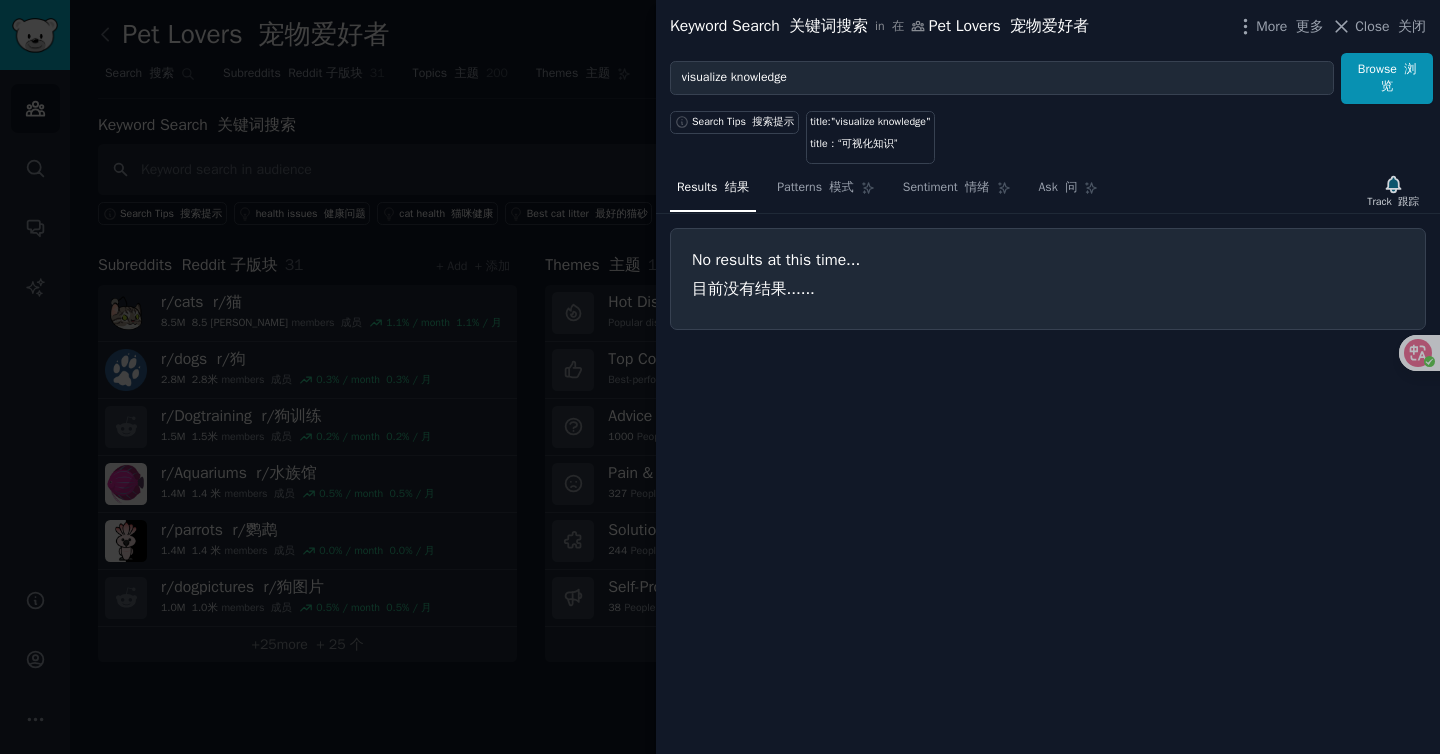 click at bounding box center [720, 377] 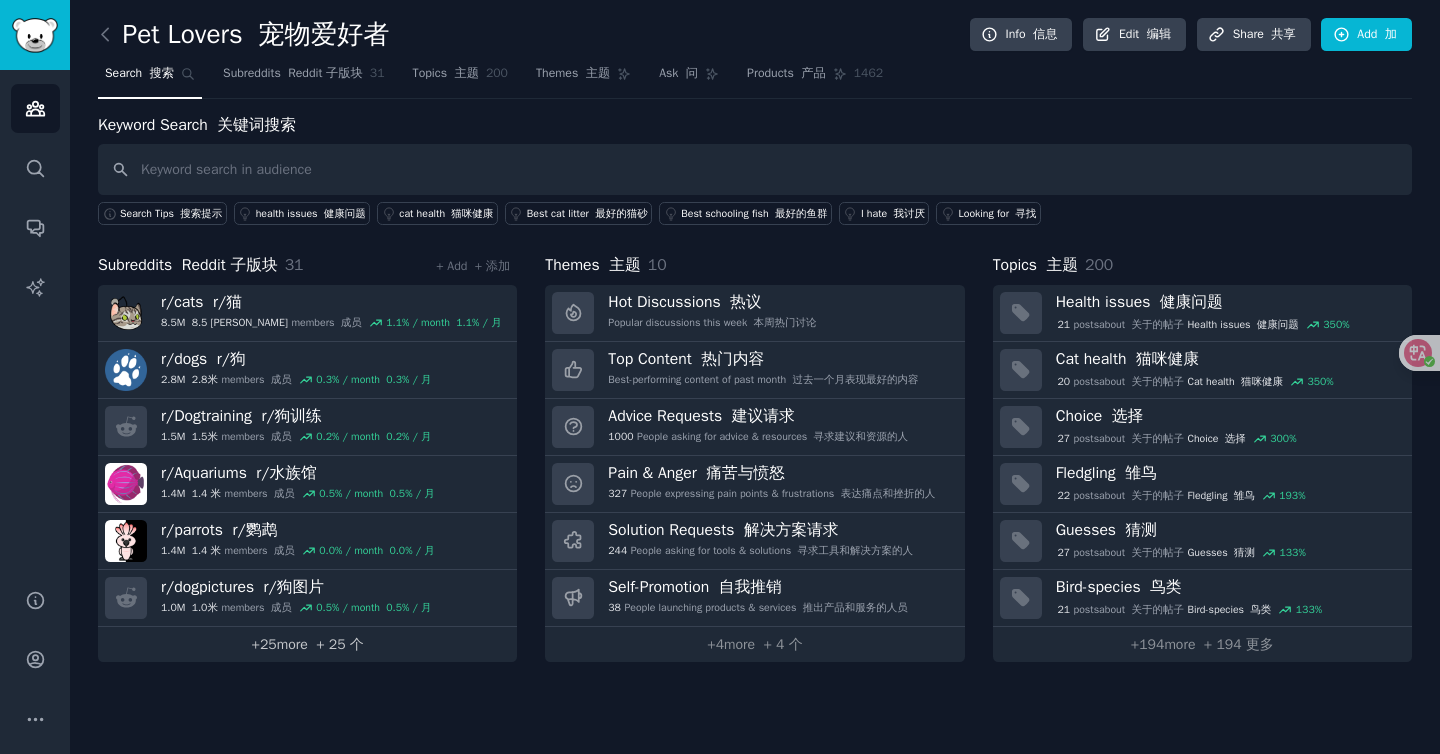 click at bounding box center [312, 644] 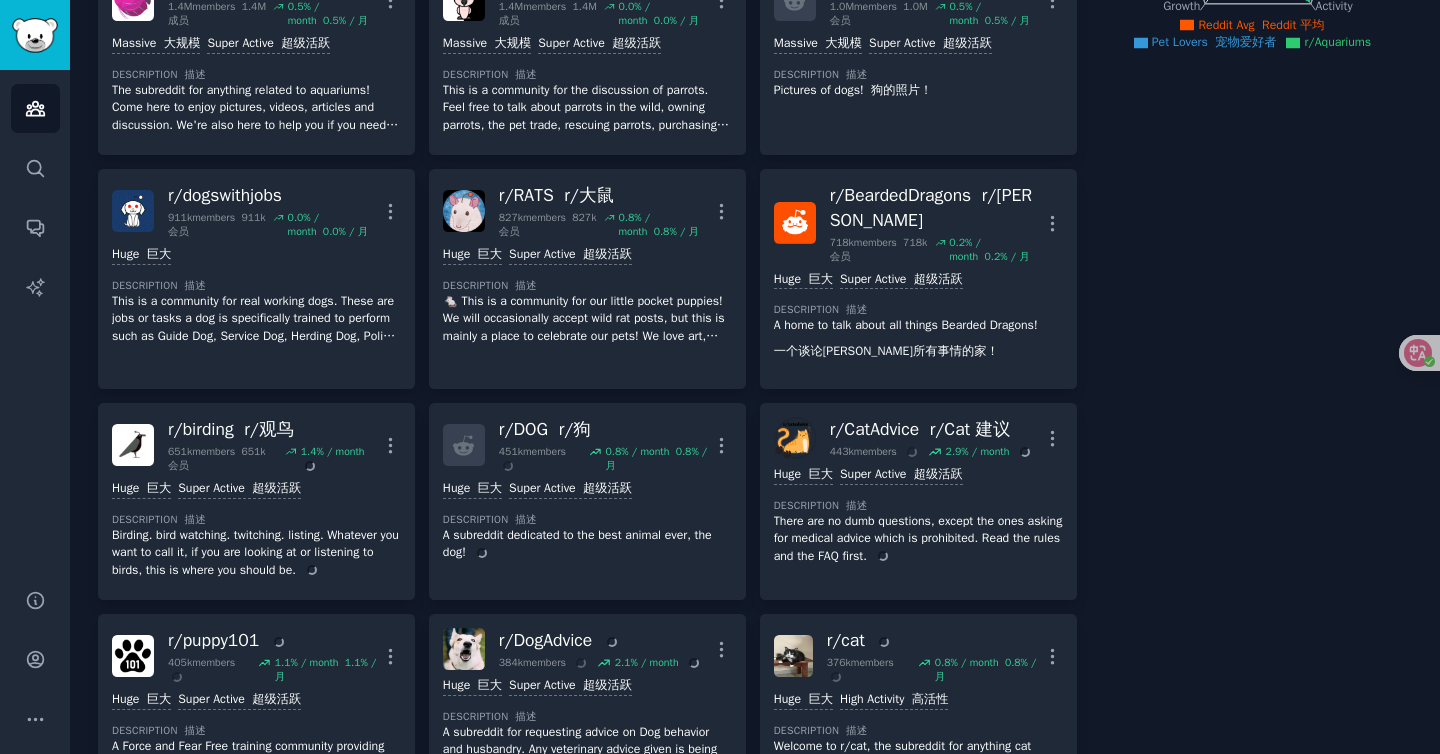 scroll, scrollTop: 0, scrollLeft: 0, axis: both 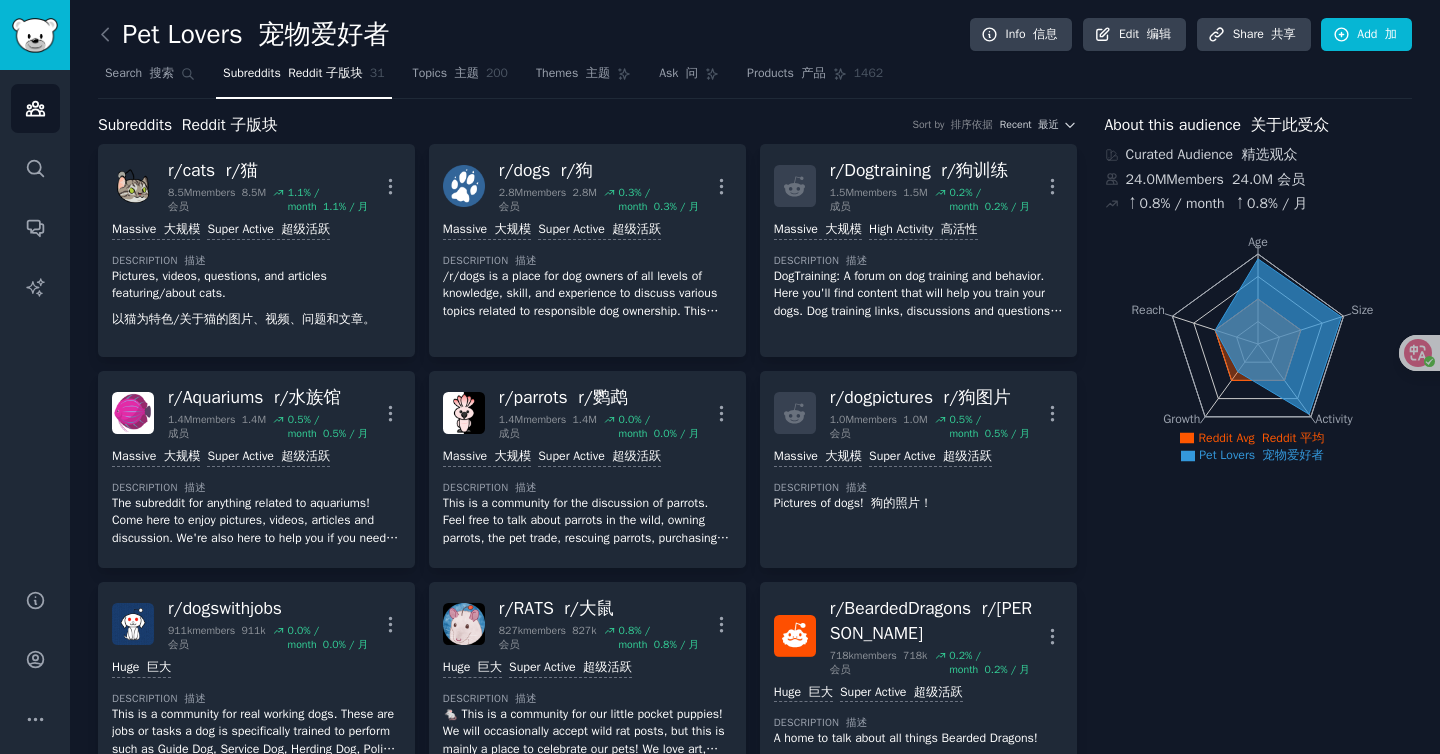 click on "Pet Lovers    宠物爱好者 Info    信息 Edit    编辑 Share    共享 Add    加 Search    搜索 Subreddits    Reddit 子版块 31 Topics    主题 200 Themes    主题 Ask    问 Products    产品 1462 Subreddits    Reddit 子版块 Sort by    排序依据 Recent    最近 r/ cats    r/猫 8.5M  members    8.5M 会员 1.1 % / month    1.1% / 月 More >= 95th percentile for submissions / day >= 提交的第 95 个百分位数/天 Massive    大规模 Super Active    超级活跃 Description    描述 Pictures, videos, questions, and articles featuring/about cats. 以猫为特色/关于猫的图片、视频、问题和文章。 r/ dogs    r/狗 2.8M  members    2.8M 会员 0.3 % / month    0.3% / 月 More Massive    大规模 Super Active    超级活跃 Description    描述 r/ Dogtraining    r/狗训练 1.5M  members    1.5M 成员 0.2 % / month    0.2% / 月 More Massive    大规模 High Activity    高活性 Description    描述 r/" 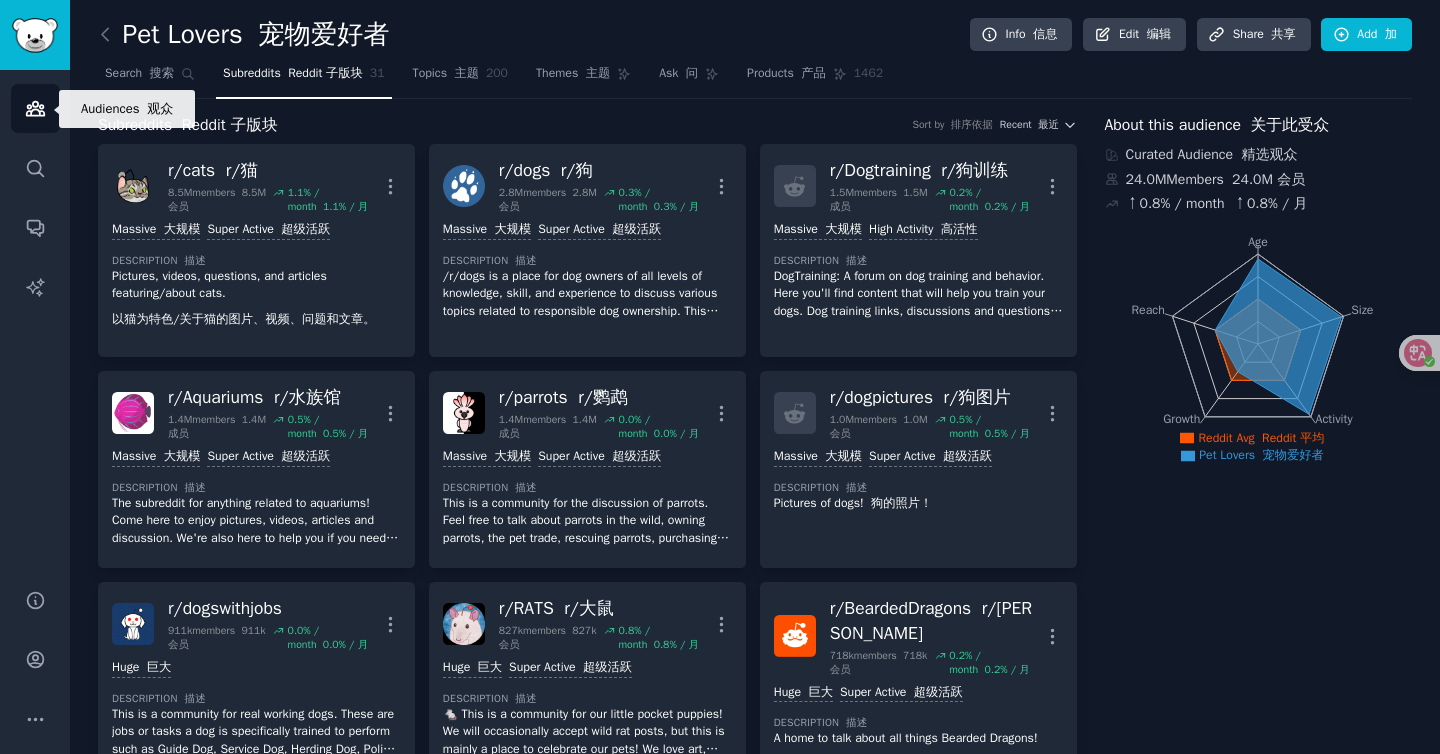 click on "Audiences" at bounding box center [35, 108] 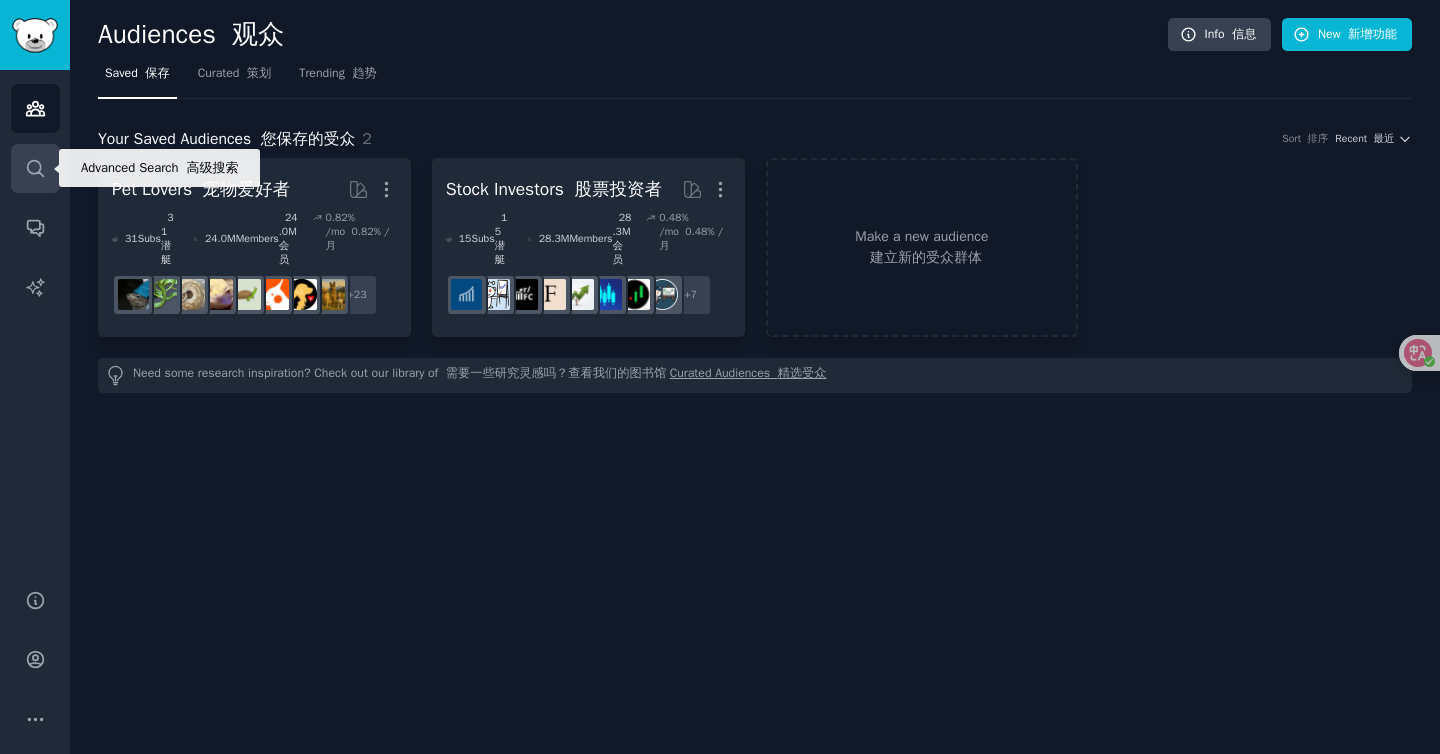 click 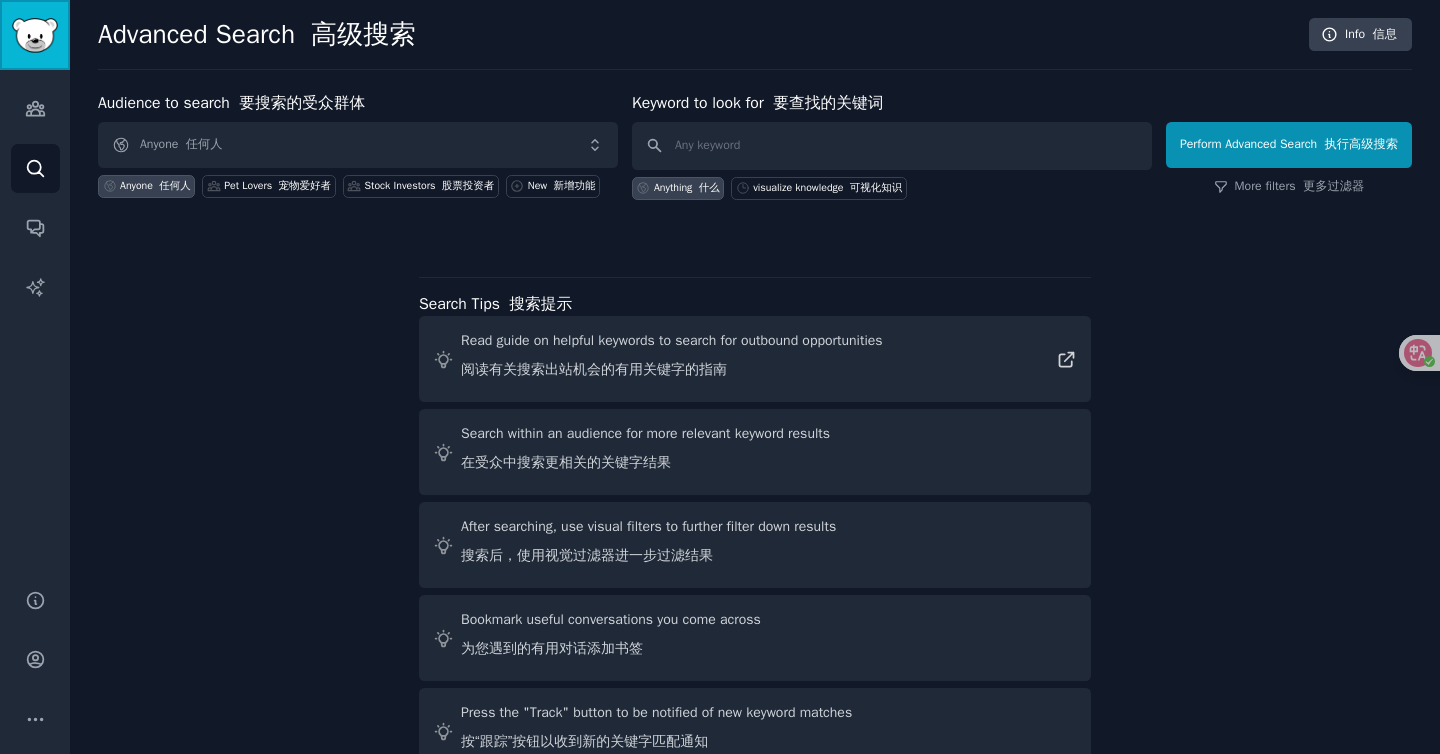 click at bounding box center (35, 35) 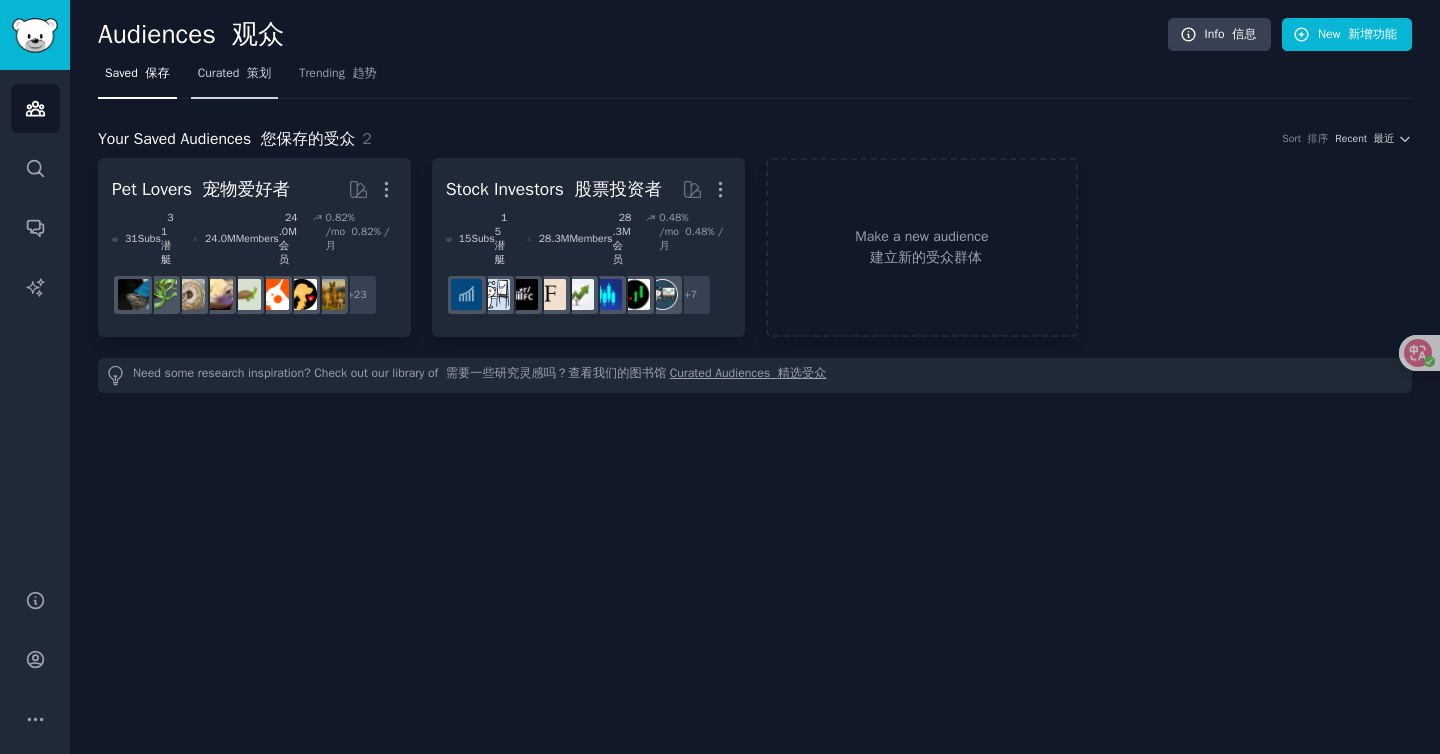 click on "Curated    策划" at bounding box center [235, 74] 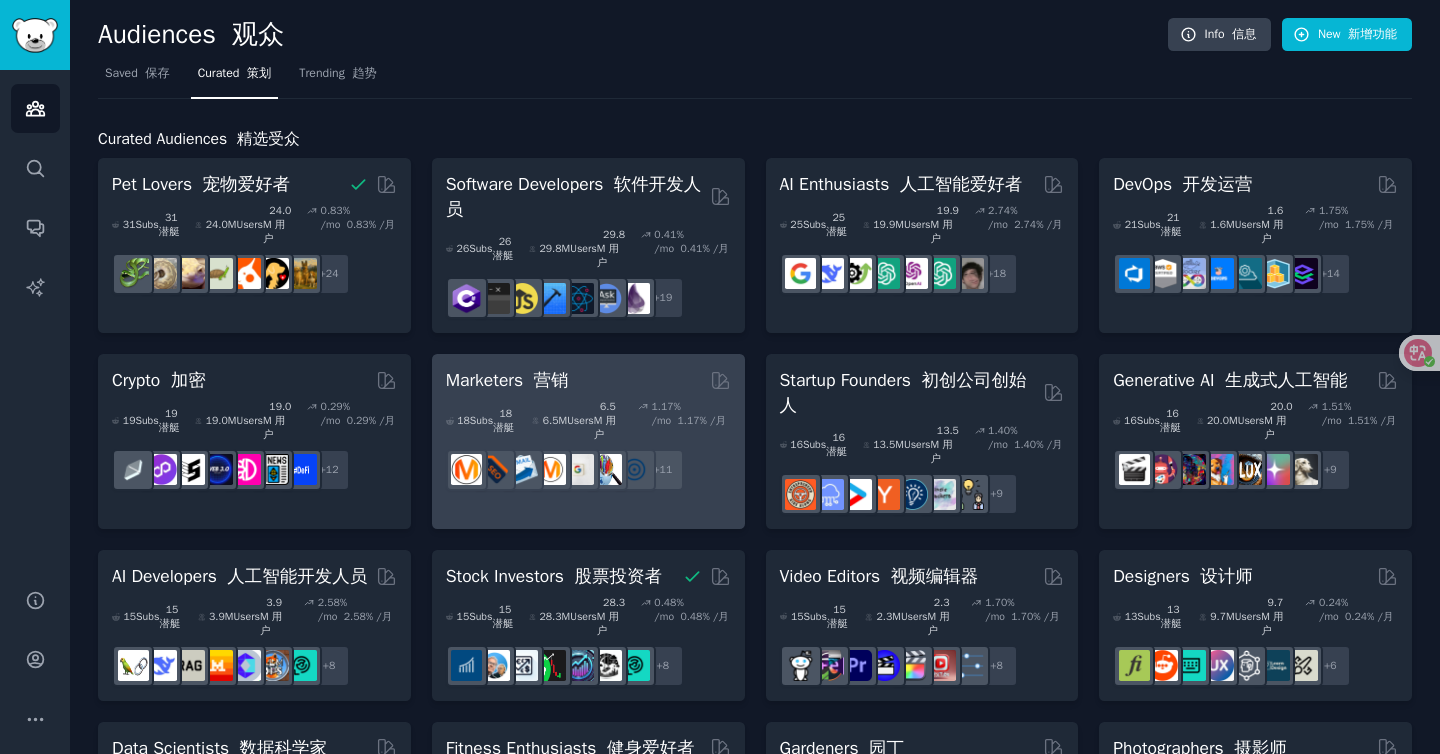 click on "营销" at bounding box center [551, 380] 